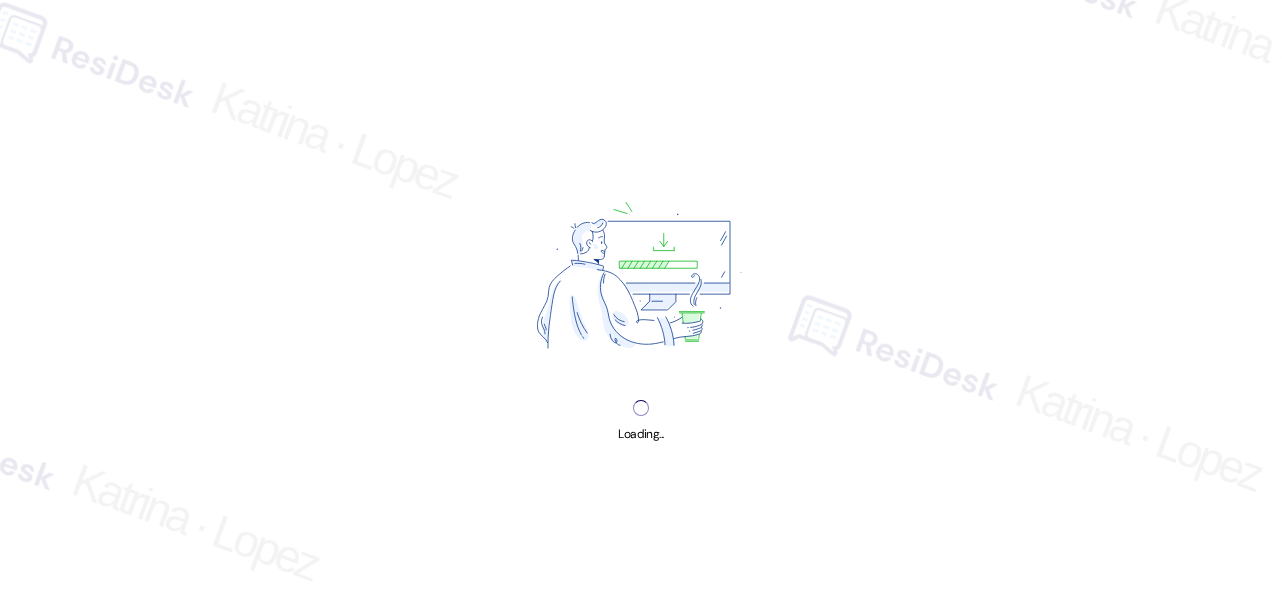 scroll, scrollTop: 0, scrollLeft: 0, axis: both 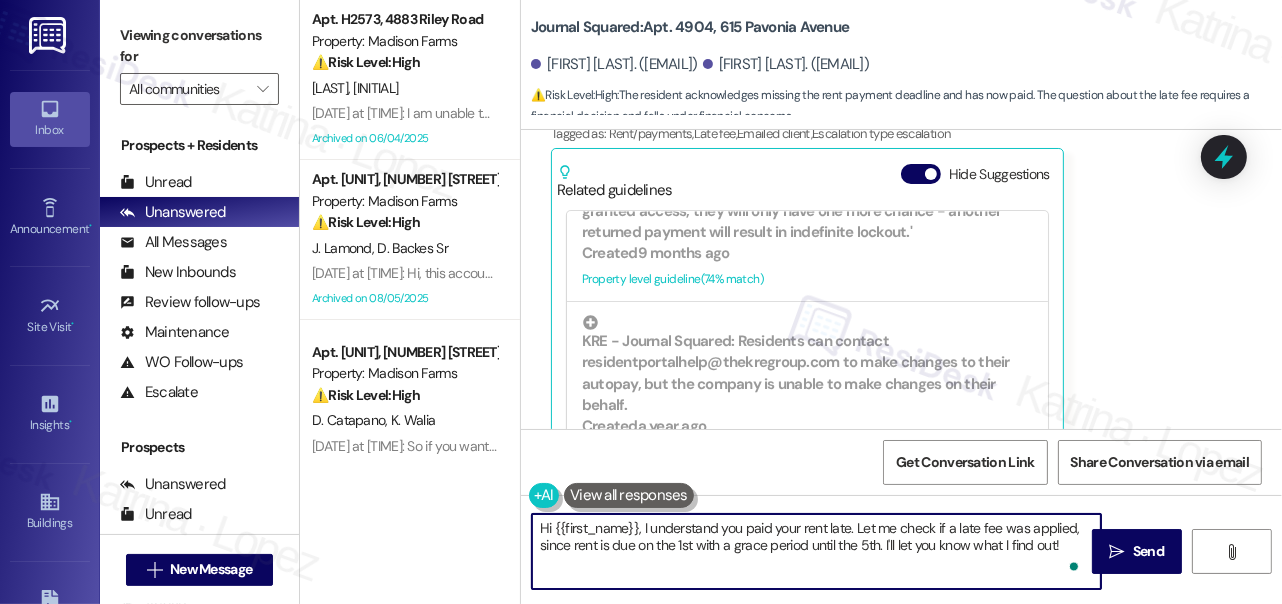click on "Hi {{first_name}}, I understand you paid your rent late. Let me check if a late fee was applied, since rent is due on the 1st with a grace period until the 5th. I'll let you know what I find out!" at bounding box center (816, 551) 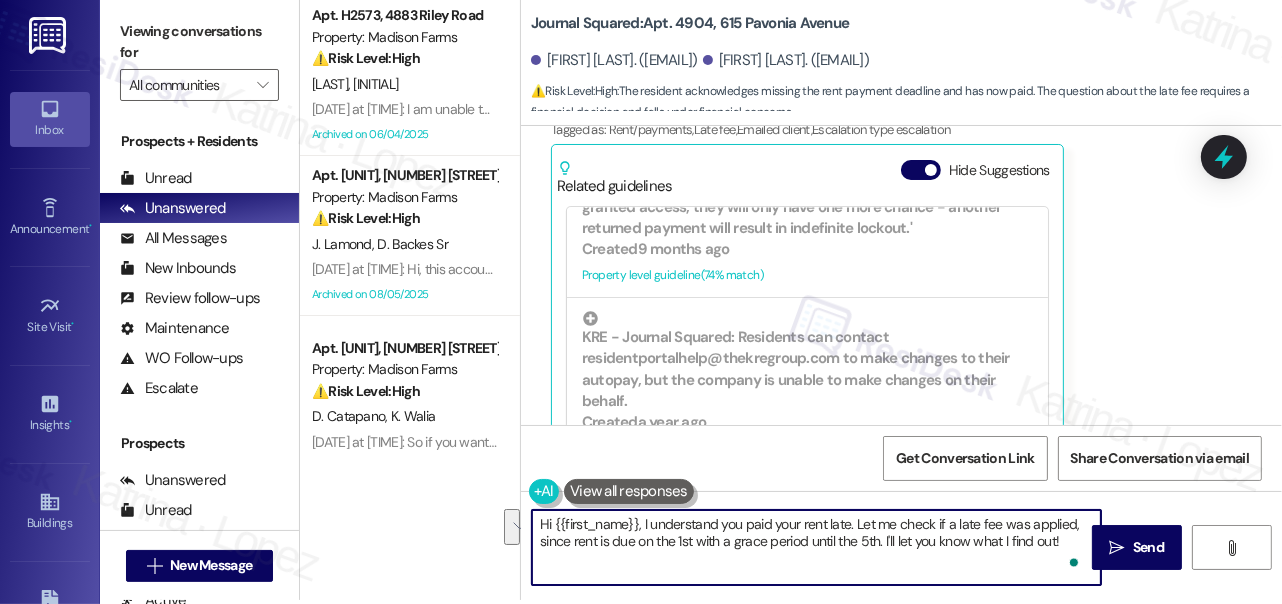 drag, startPoint x: 642, startPoint y: 528, endPoint x: 1076, endPoint y: 615, distance: 442.63416 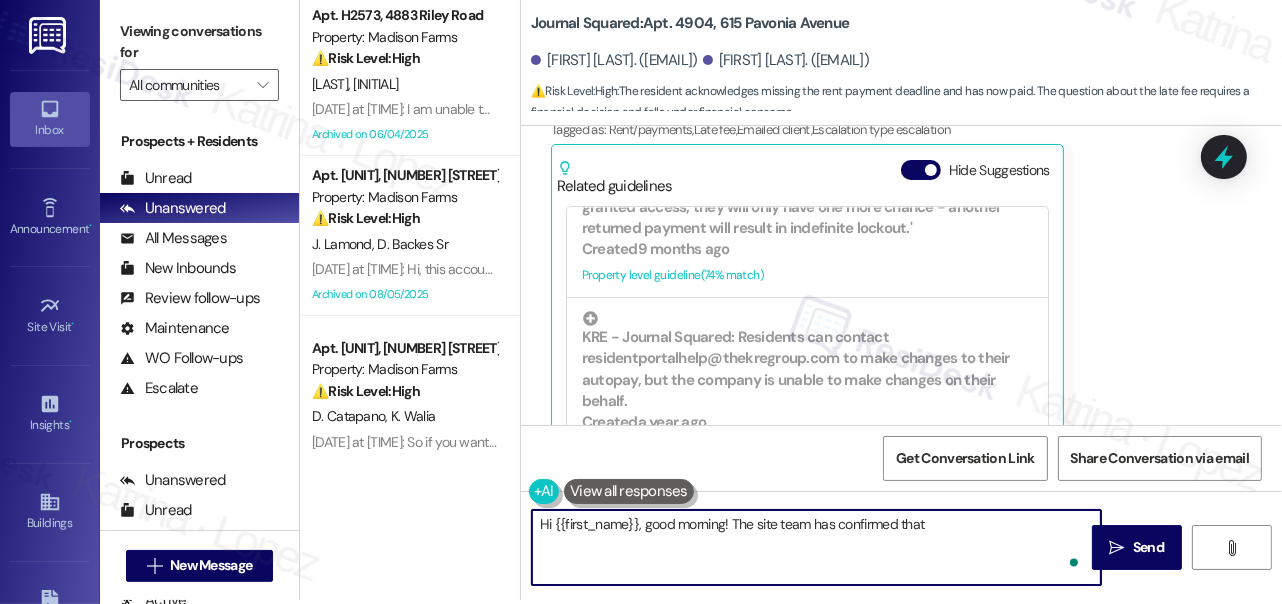 paste on "do not have a late fee charged to their account." 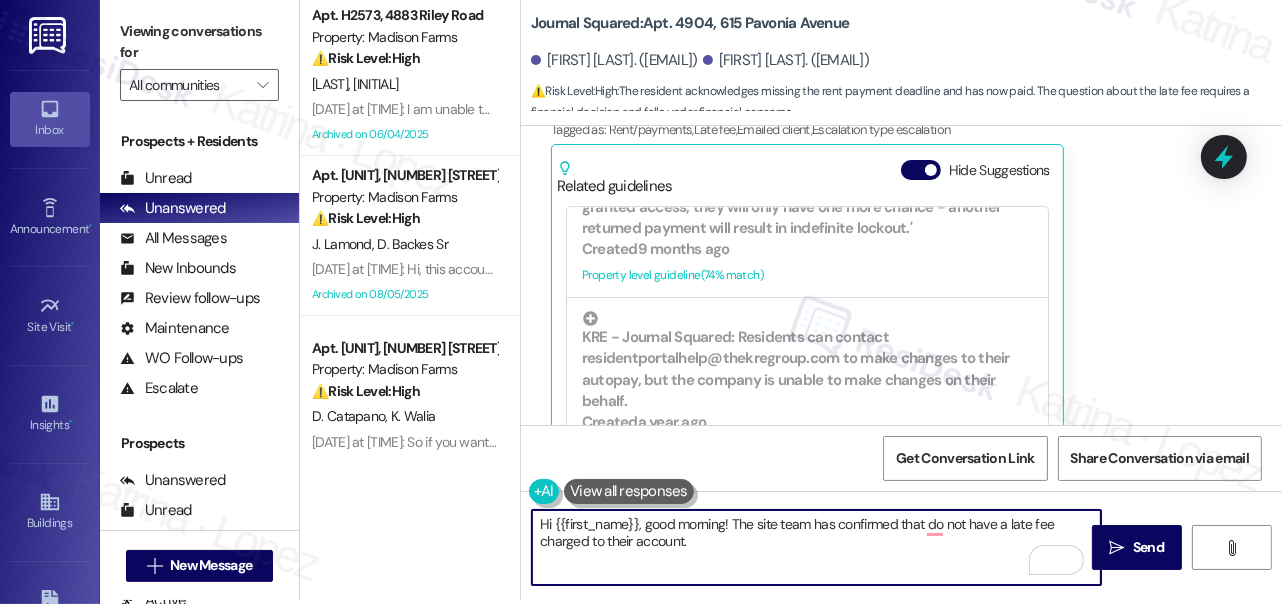 click on "Hi {{first_name}}, good morning! The site team has confirmed that do not have a late fee charged to their account." at bounding box center (816, 547) 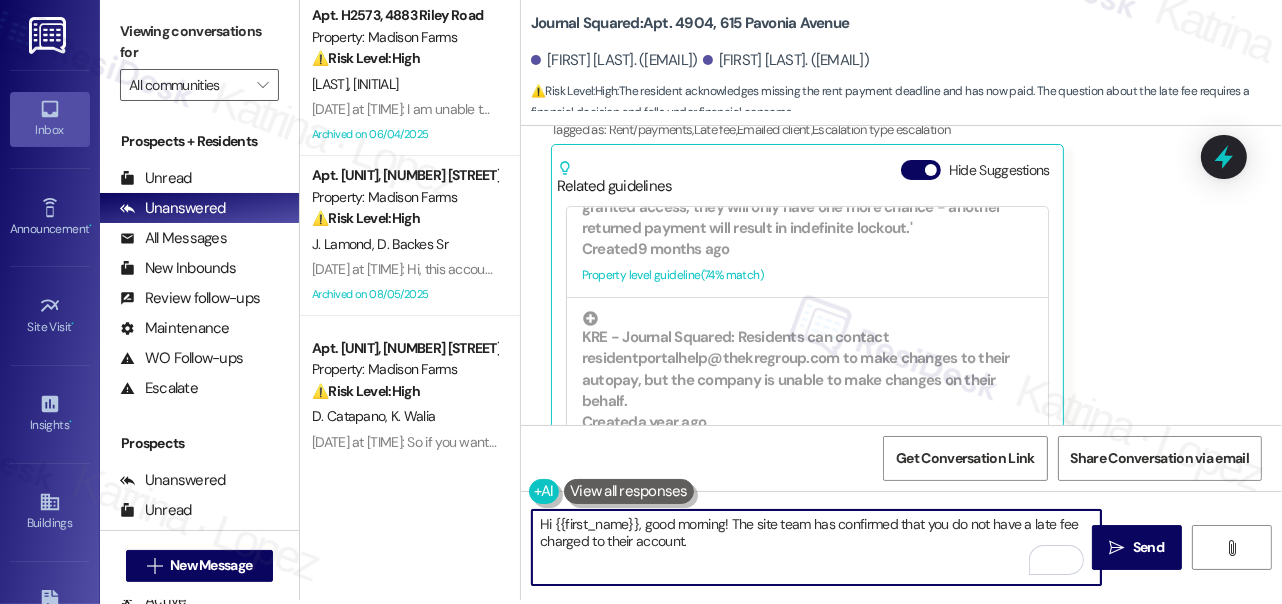 click on "Hi {{first_name}}, good morning! The site team has confirmed that you do not have a late fee charged to their account." at bounding box center (816, 547) 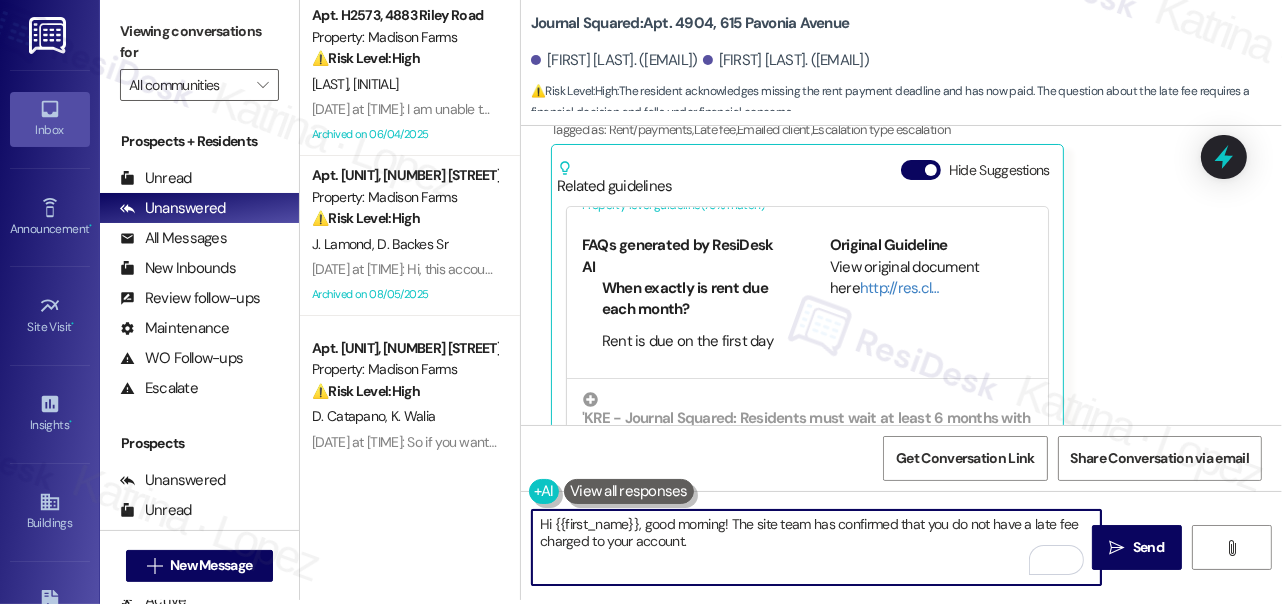 scroll, scrollTop: 0, scrollLeft: 0, axis: both 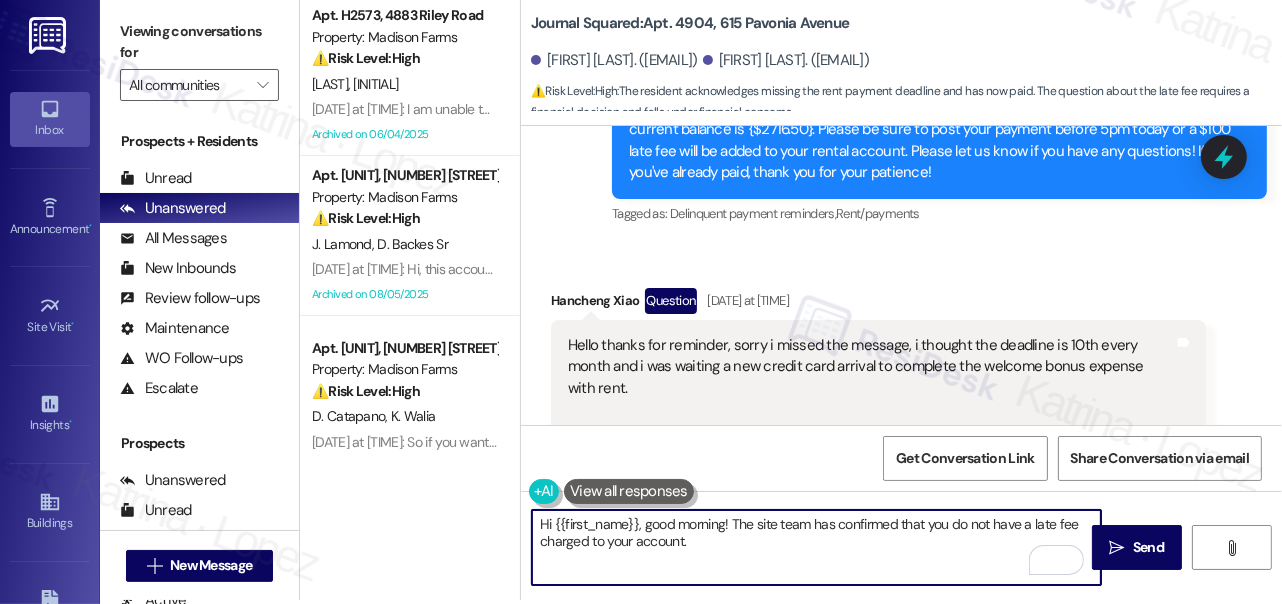 click on "Hancheng Xiao Question Aug 05, 2025 at 7:52 PM" at bounding box center [878, 304] 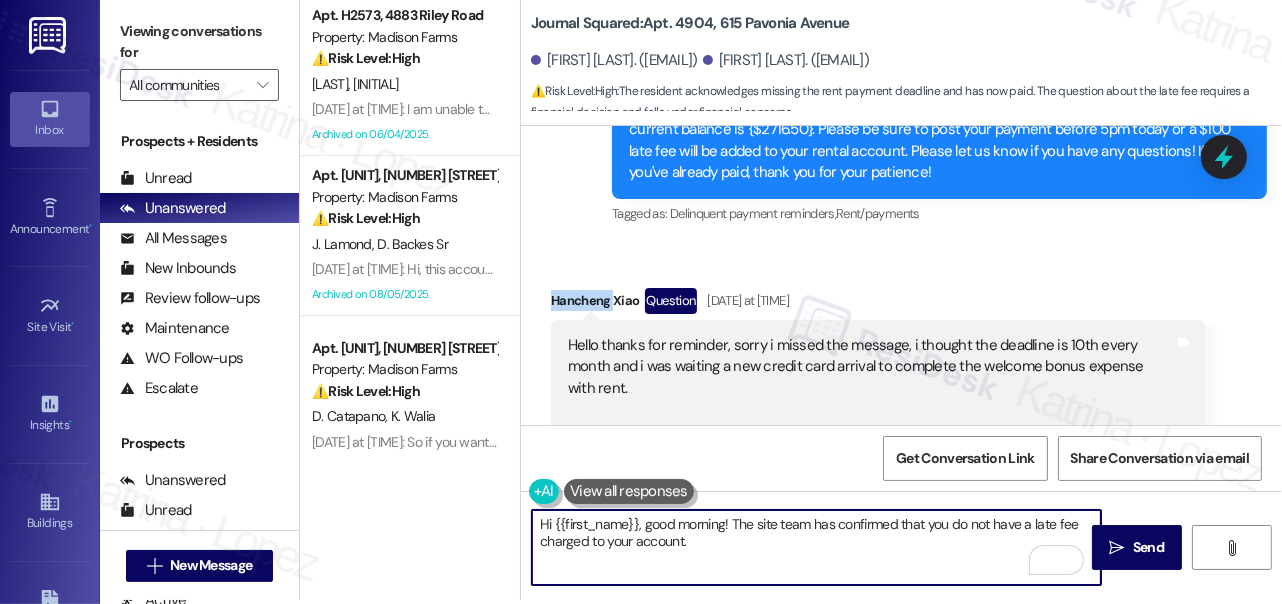 click on "Hancheng Xiao Question Aug 05, 2025 at 7:52 PM" at bounding box center [878, 304] 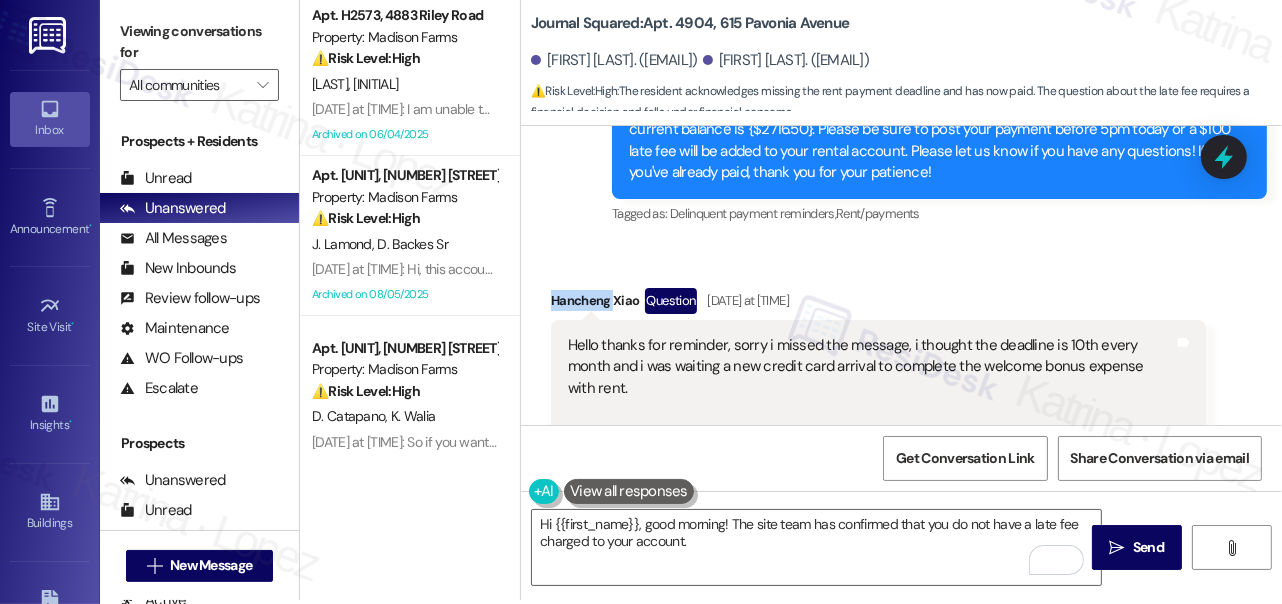 copy on "Hancheng" 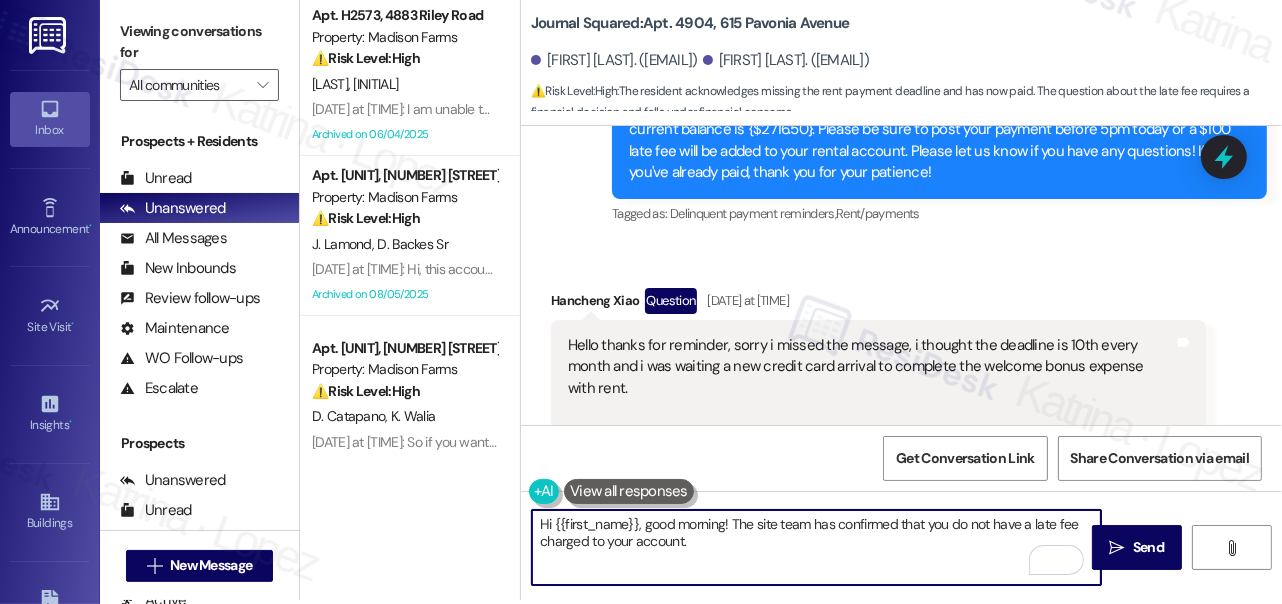 drag, startPoint x: 553, startPoint y: 522, endPoint x: 636, endPoint y: 509, distance: 84.0119 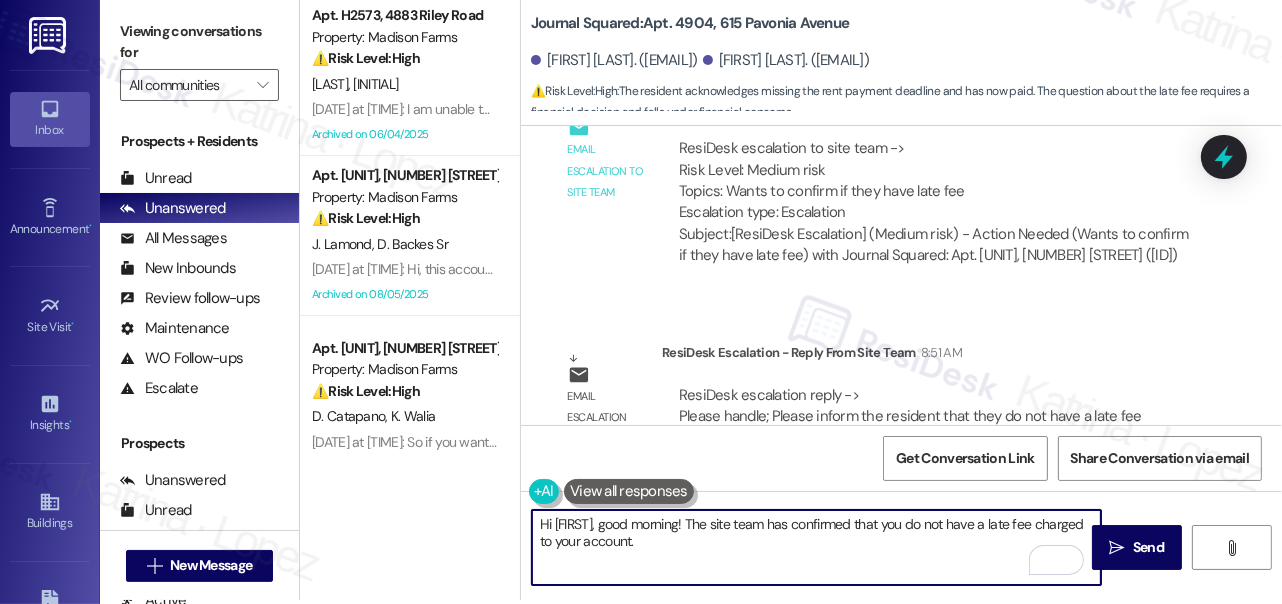 scroll, scrollTop: 19004, scrollLeft: 0, axis: vertical 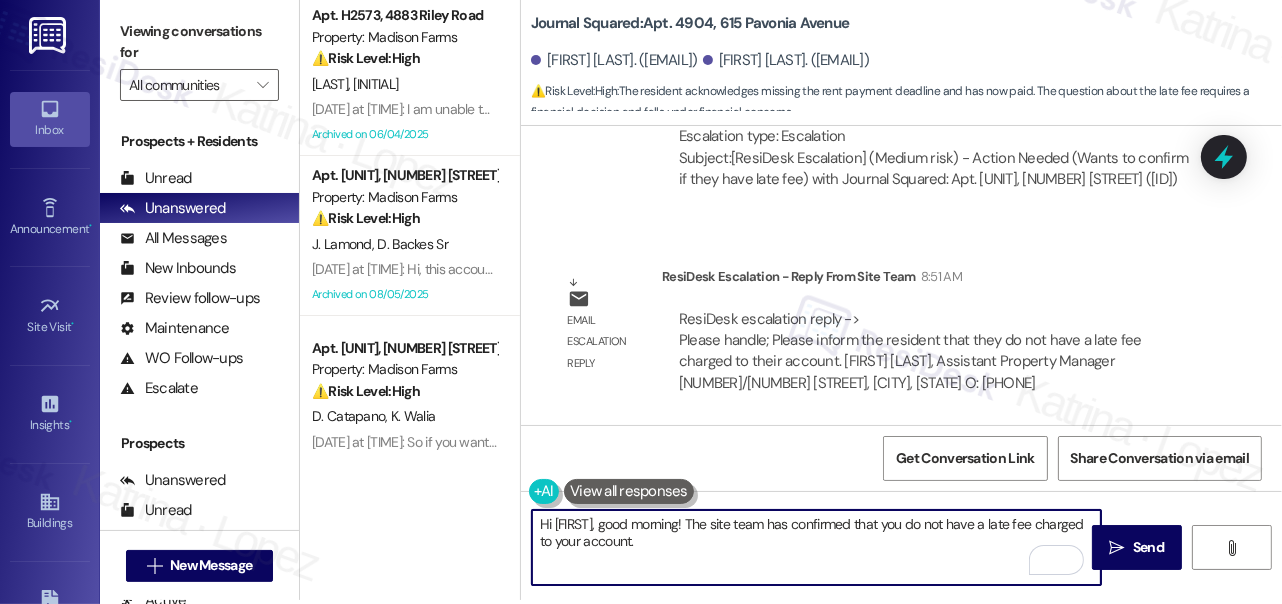 click on "Hi Hancheng, good morning! The site team has confirmed that you do not have a late fee charged to your account." at bounding box center [816, 547] 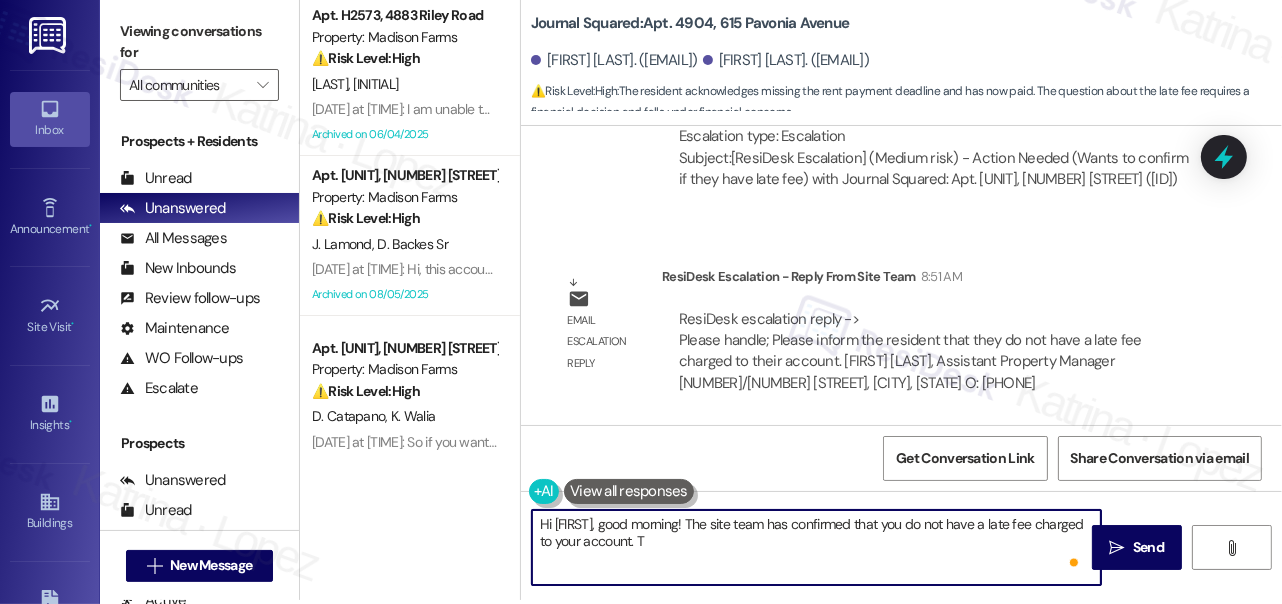 type on "Hi Hancheng, good morning! The site team has confirmed that you do not have a late fee charged to your account." 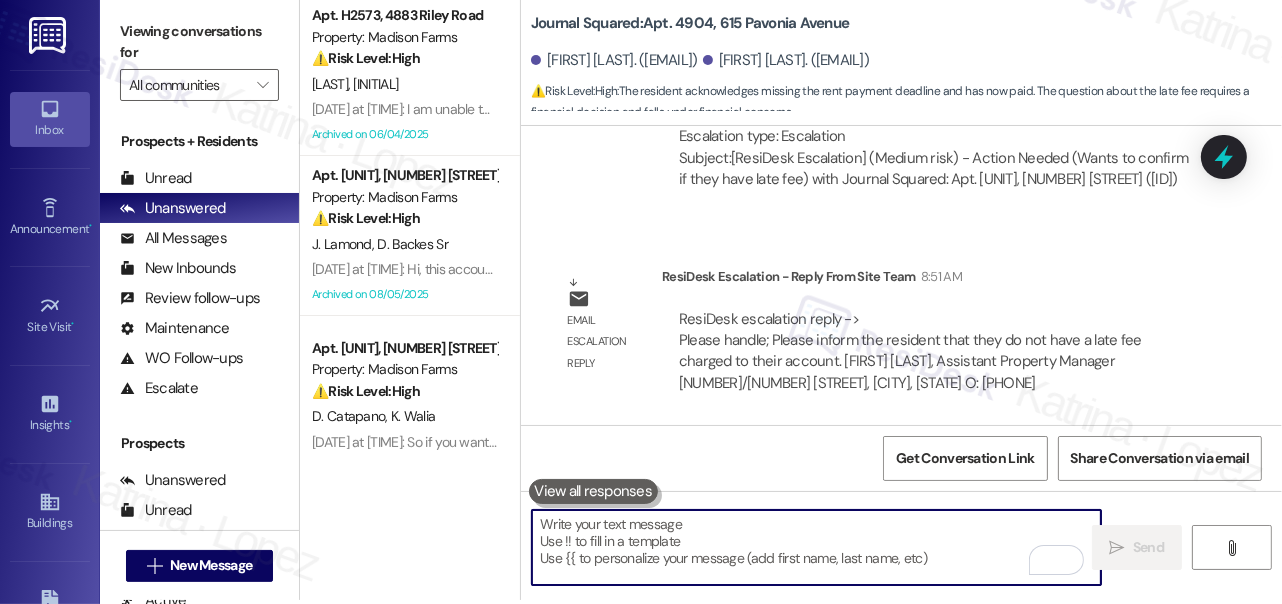 scroll, scrollTop: 18739, scrollLeft: 0, axis: vertical 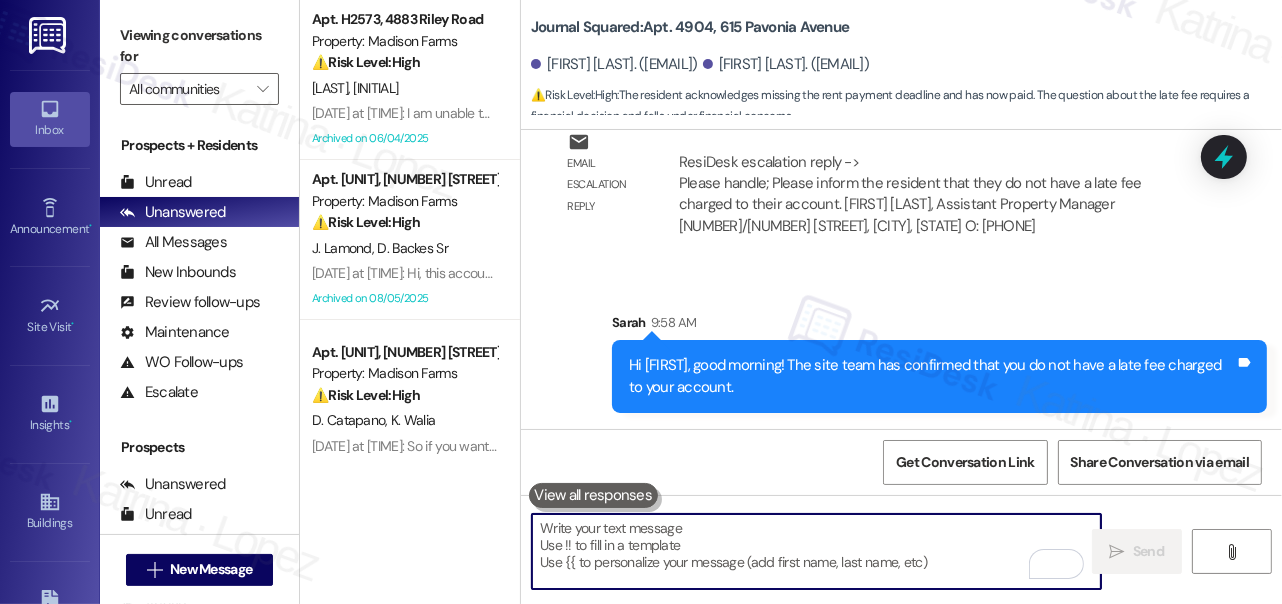type 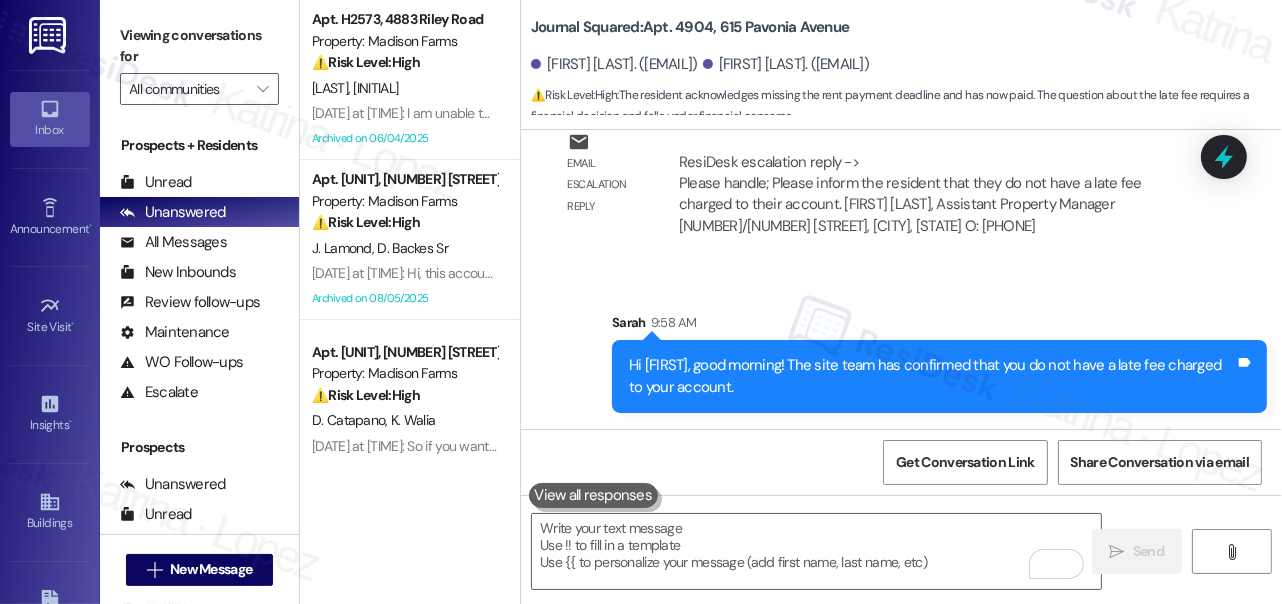 drag, startPoint x: 909, startPoint y: 363, endPoint x: 956, endPoint y: 382, distance: 50.695168 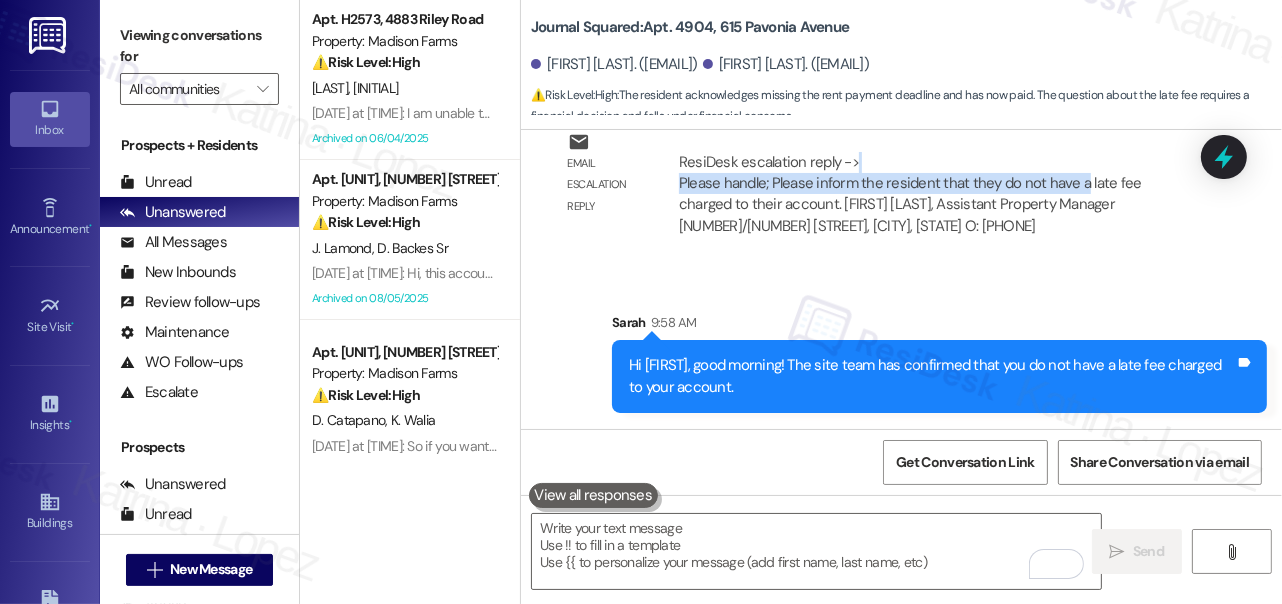drag, startPoint x: 1032, startPoint y: 172, endPoint x: 1079, endPoint y: 180, distance: 47.67599 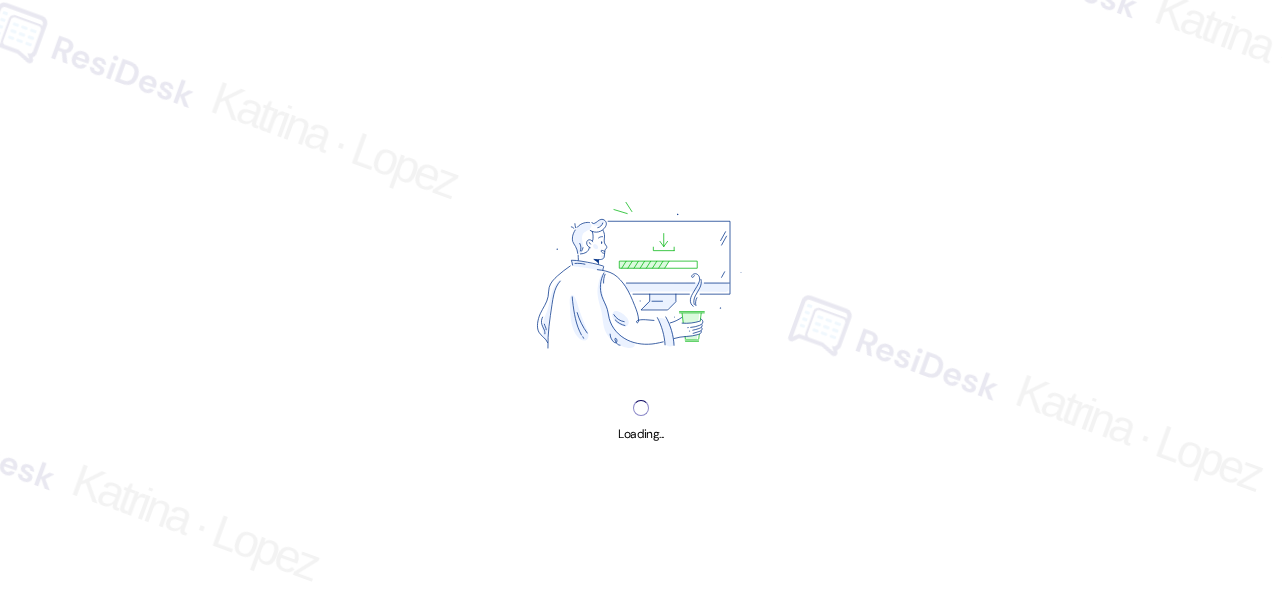 scroll, scrollTop: 0, scrollLeft: 0, axis: both 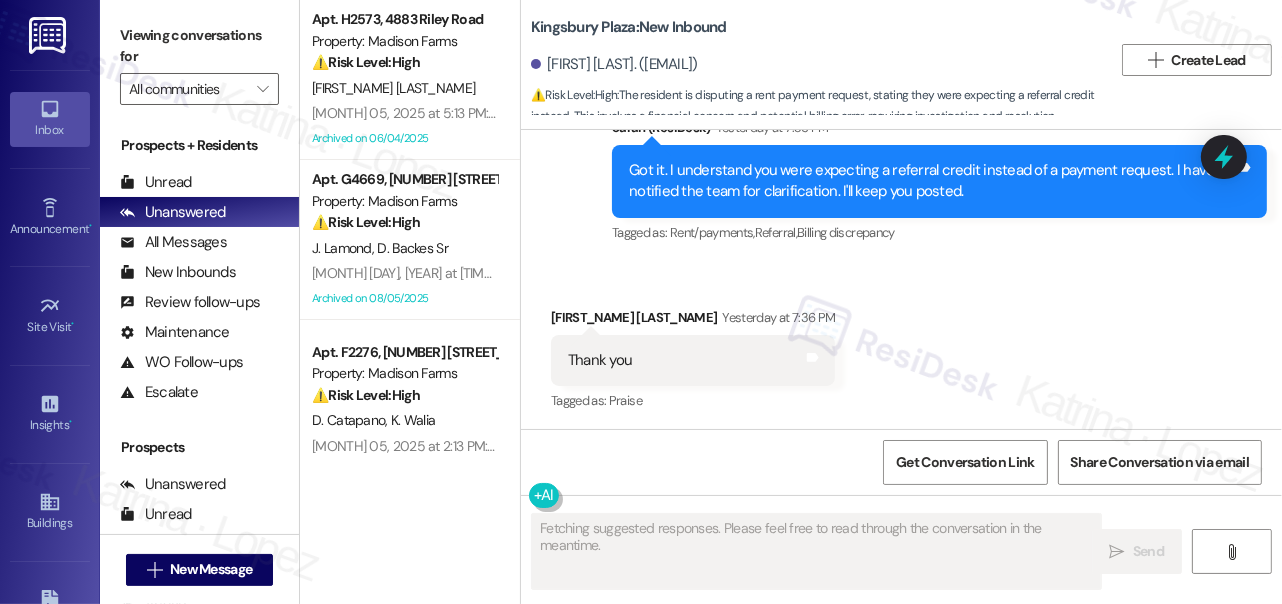 click on "Got it. I understand you were expecting a referral credit instead of a payment request. I have notified the team for clarification. I'll keep you posted." at bounding box center (932, 181) 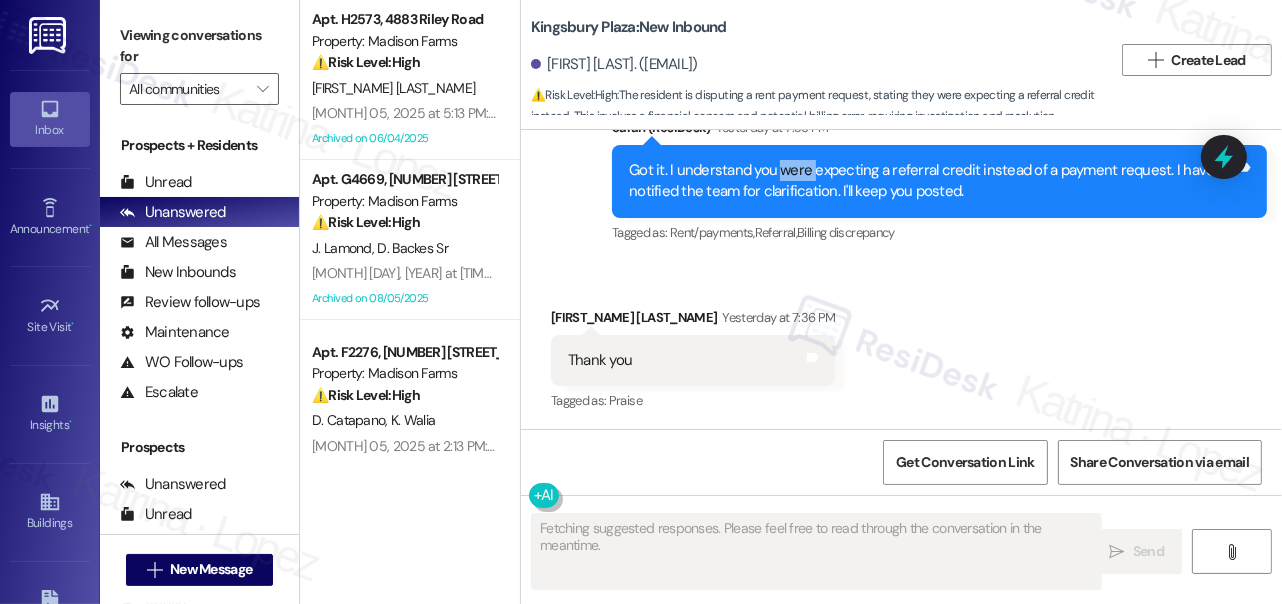 click on "Got it. I understand you were expecting a referral credit instead of a payment request. I have notified the team for clarification. I'll keep you posted." at bounding box center [932, 181] 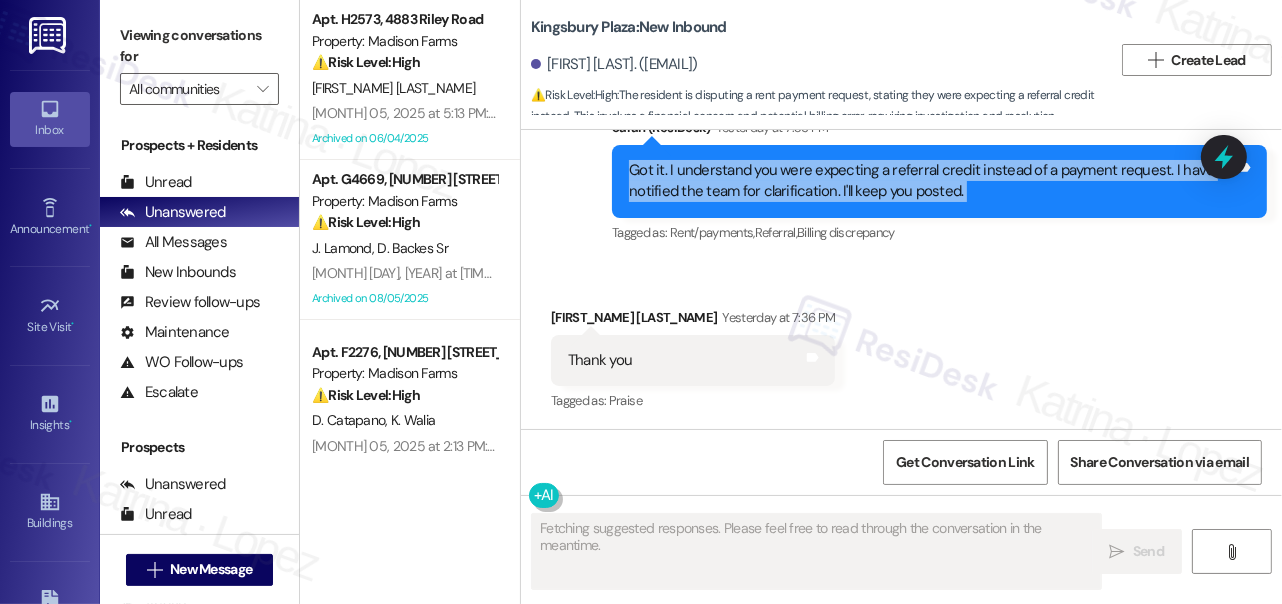 click on "Got it. I understand you were expecting a referral credit instead of a payment request. I have notified the team for clarification. I'll keep you posted." at bounding box center (932, 181) 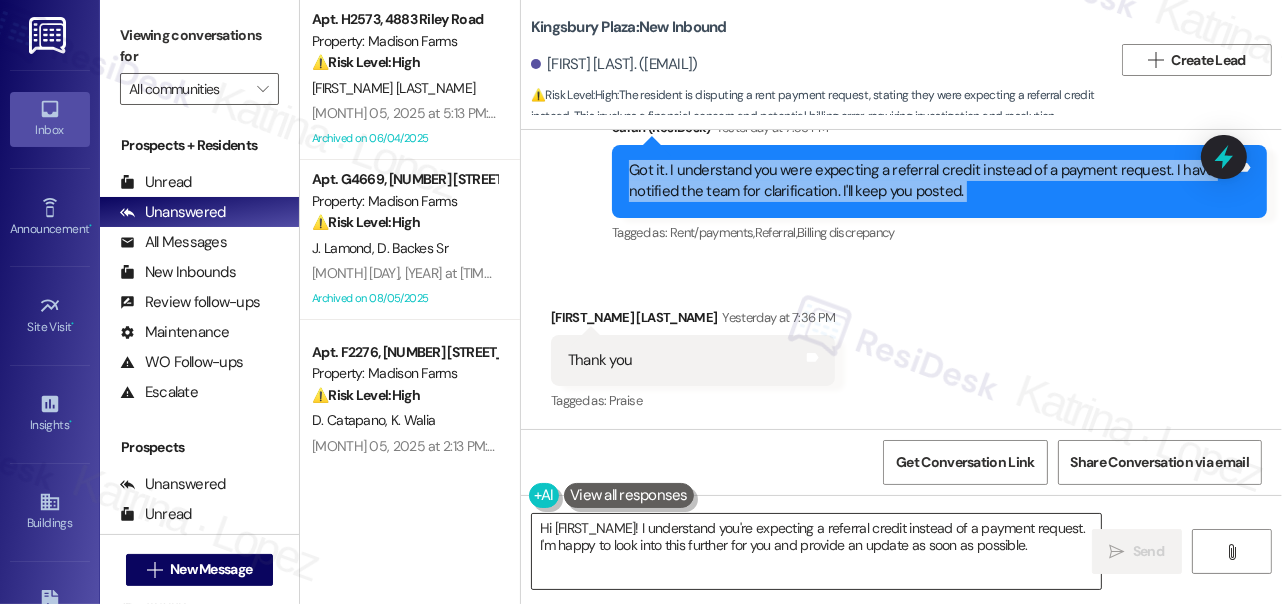 click on "Hi [FIRST_NAME]! I understand you're expecting a referral credit instead of a payment request. I'm happy to look into this further for you and provide an update as soon as possible." at bounding box center (816, 551) 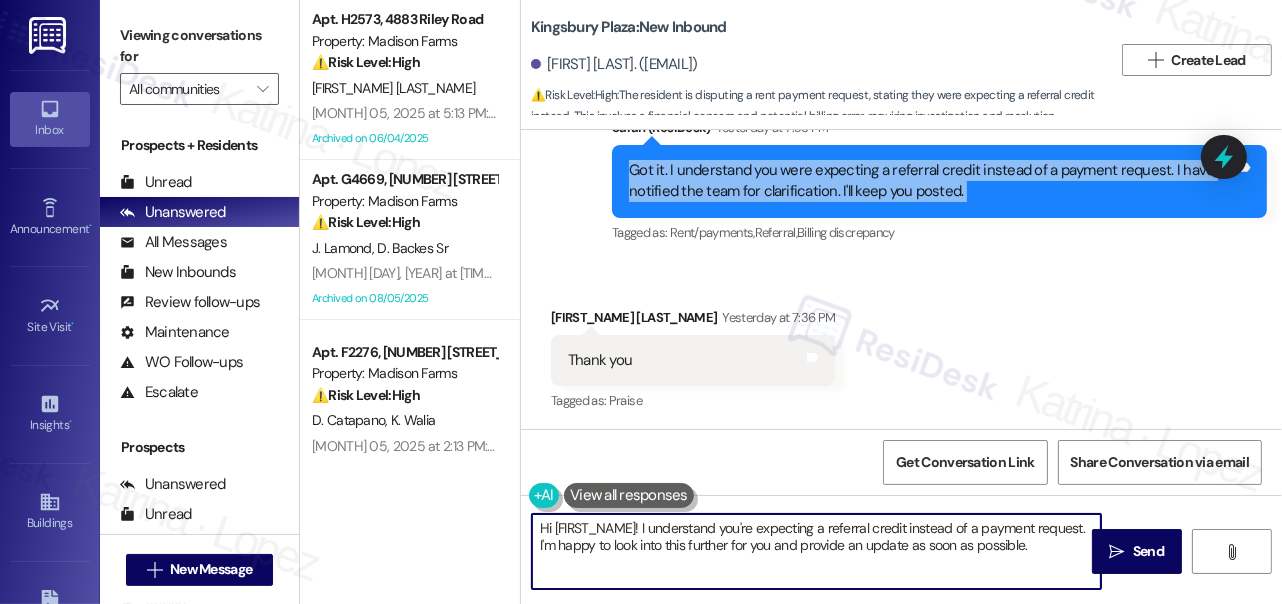 click on "Hi [FIRST_NAME]! I understand you're expecting a referral credit instead of a payment request. I'm happy to look into this further for you and provide an update as soon as possible." at bounding box center [816, 551] 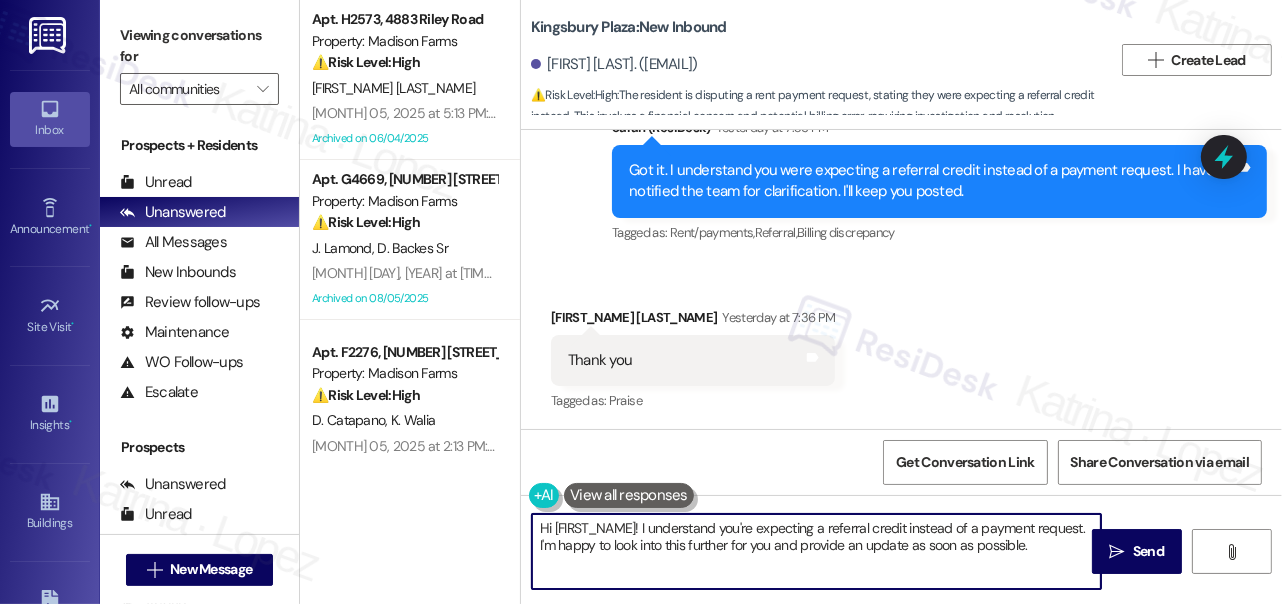 click on "Hi [FIRST_NAME]! I understand you're expecting a referral credit instead of a payment request. I'm happy to look into this further for you and provide an update as soon as possible." at bounding box center (816, 551) 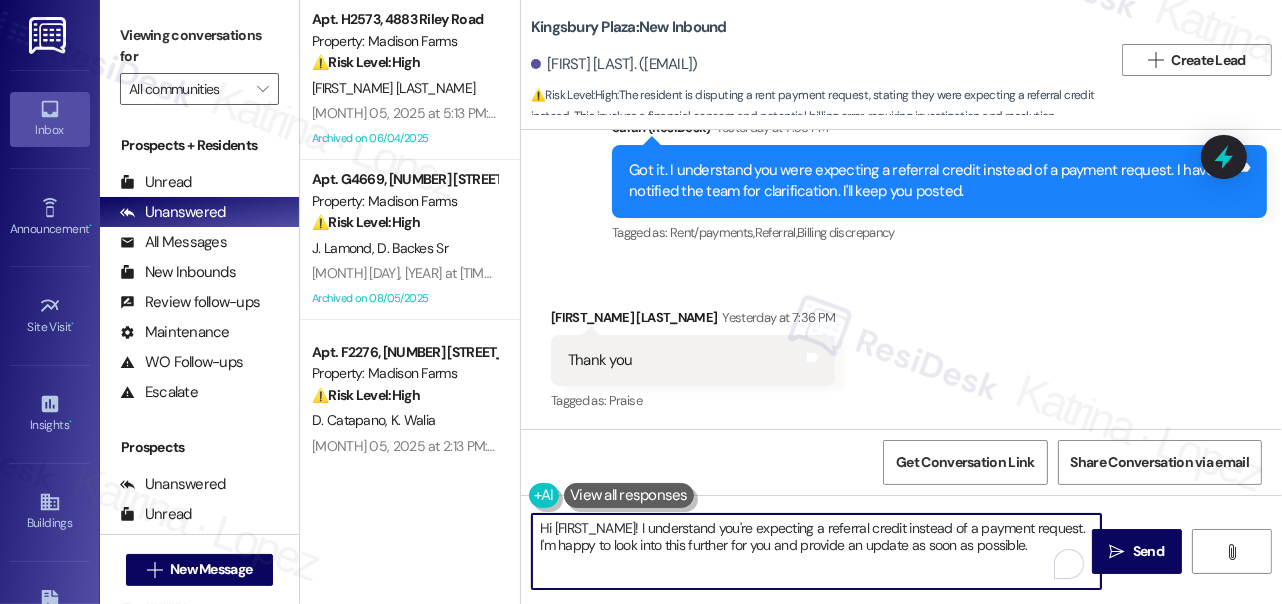 click on "Hi [FIRST_NAME]! I understand you're expecting a referral credit instead of a payment request. I'm happy to look into this further for you and provide an update as soon as possible." at bounding box center (816, 551) 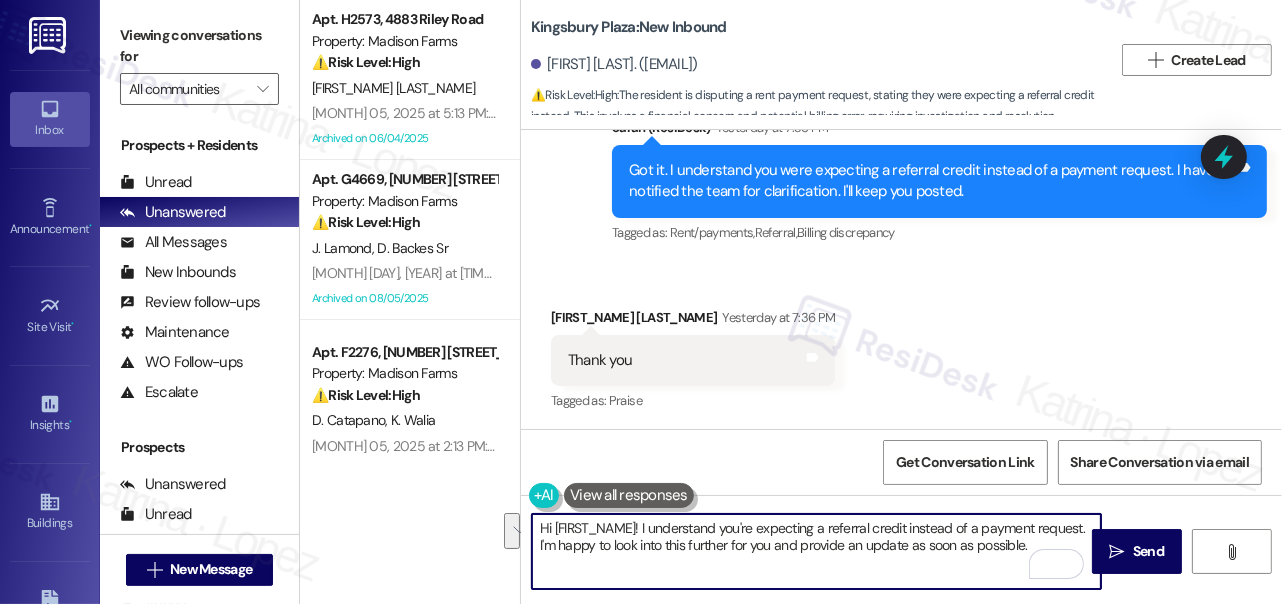 drag, startPoint x: 1033, startPoint y: 546, endPoint x: 644, endPoint y: 532, distance: 389.25186 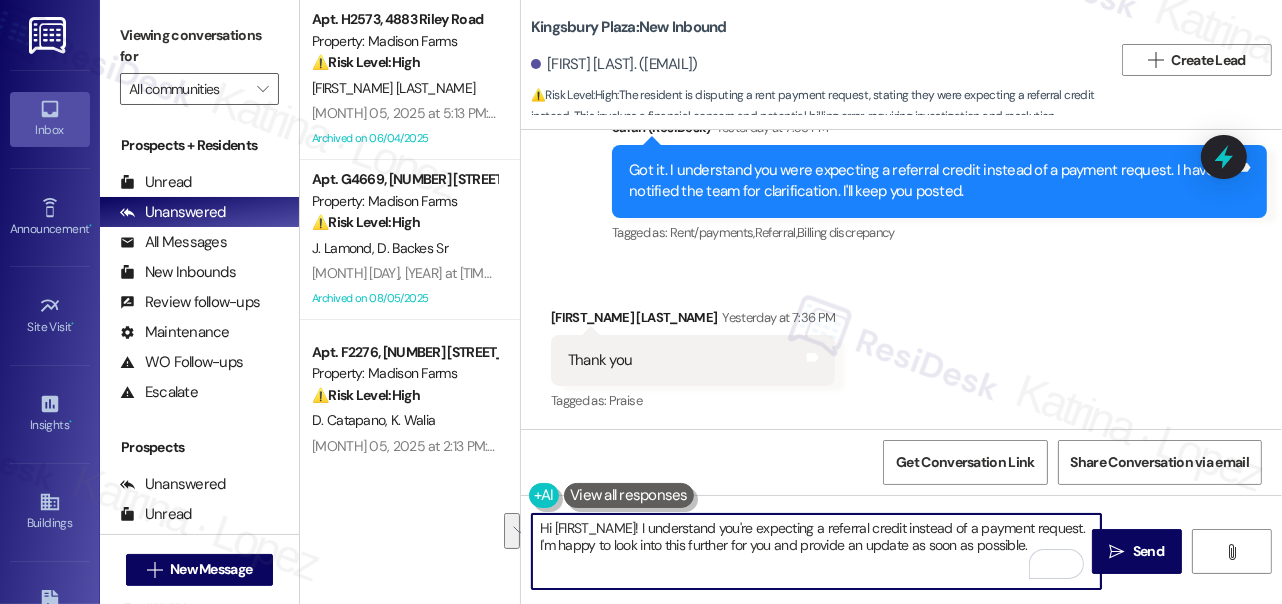 click on "Hi [FIRST_NAME]! I understand you're expecting a referral credit instead of a payment request. I'm happy to look into this further for you and provide an update as soon as possible." at bounding box center (816, 551) 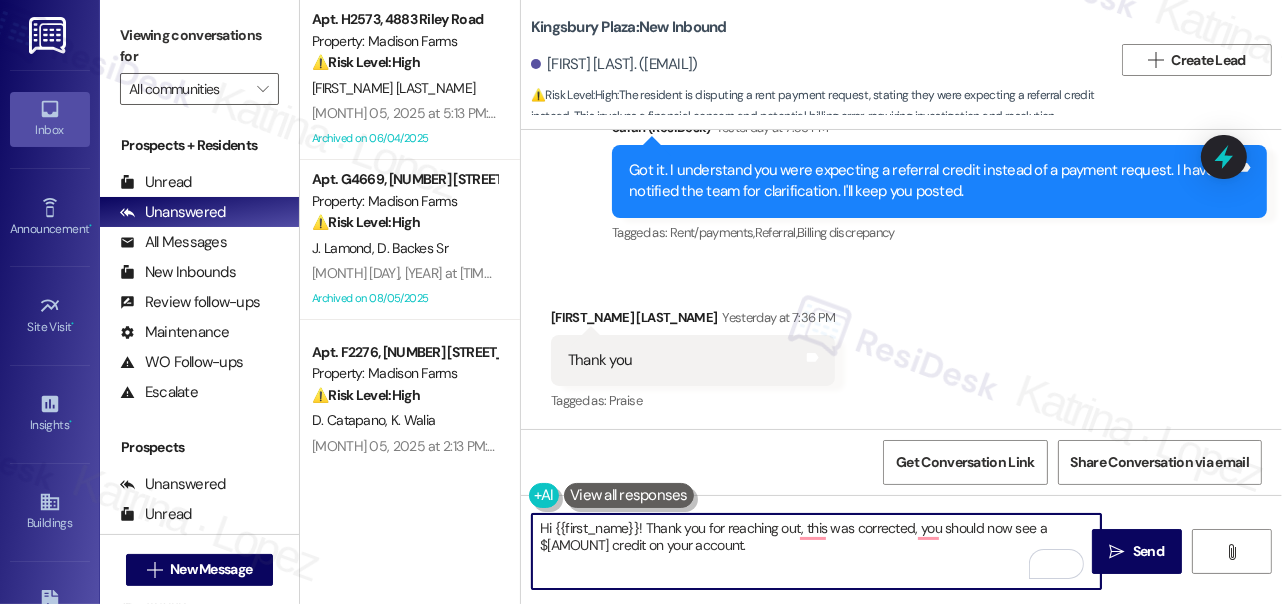 click on "Hi {{first_name}}! Thank you for reaching out, this was corrected, you should now see a $[AMOUNT] credit on your account." at bounding box center (816, 551) 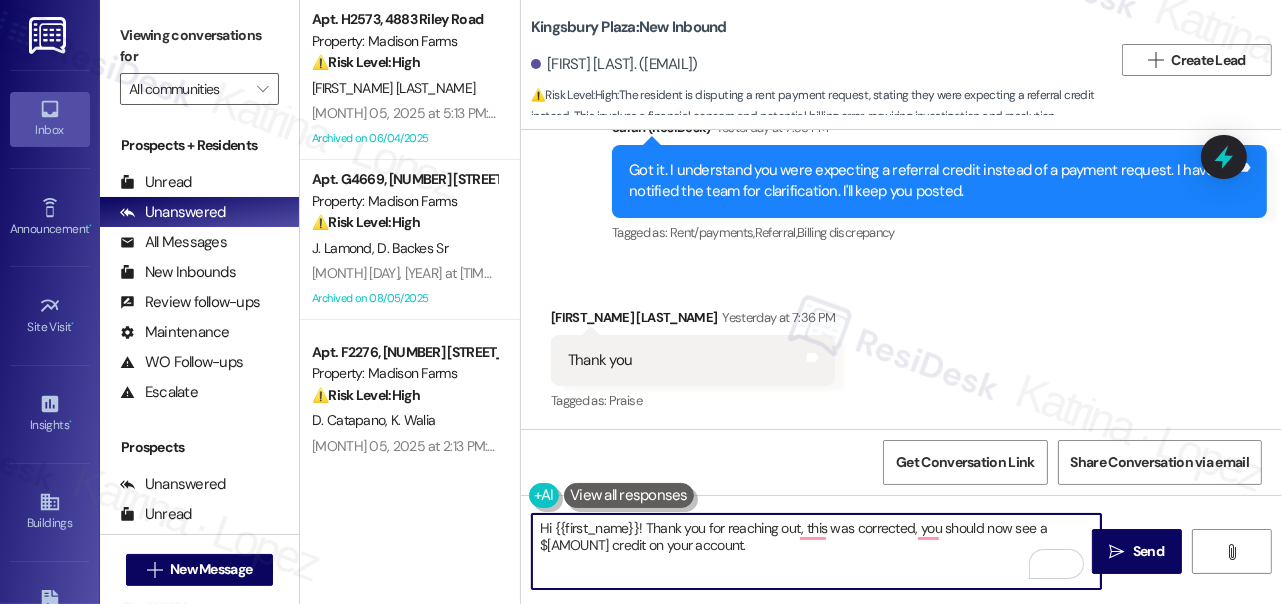 click on "Hi {{first_name}}! Thank you for reaching out, this was corrected, you should now see a $[AMOUNT] credit on your account." at bounding box center (816, 551) 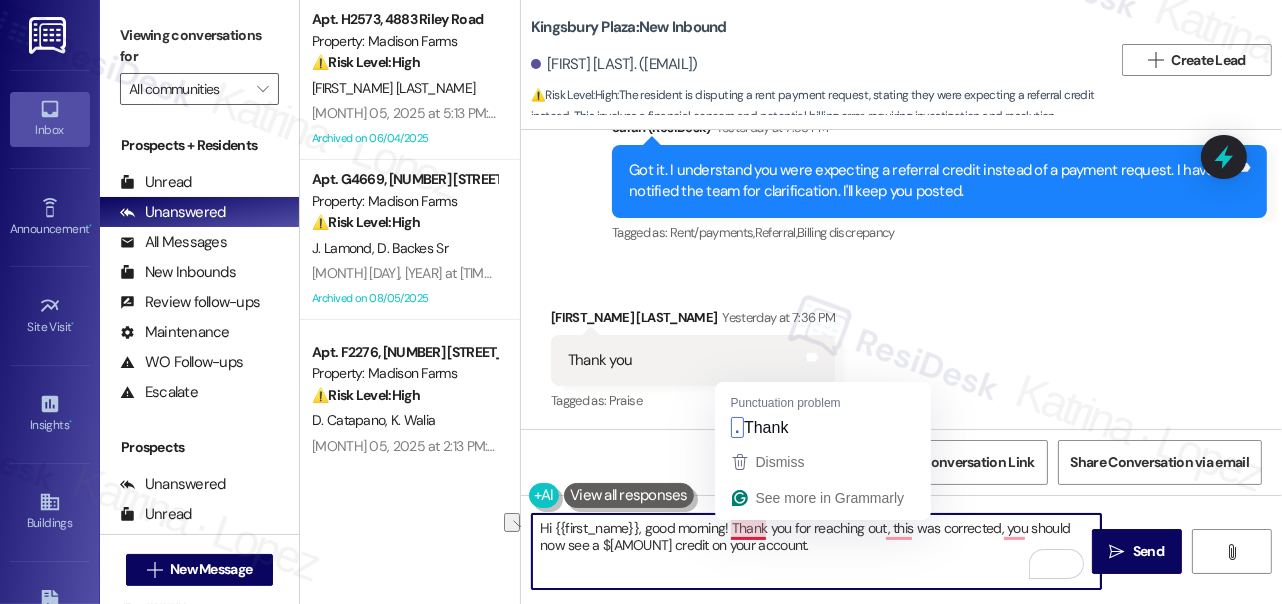 drag, startPoint x: 912, startPoint y: 524, endPoint x: 739, endPoint y: 524, distance: 173 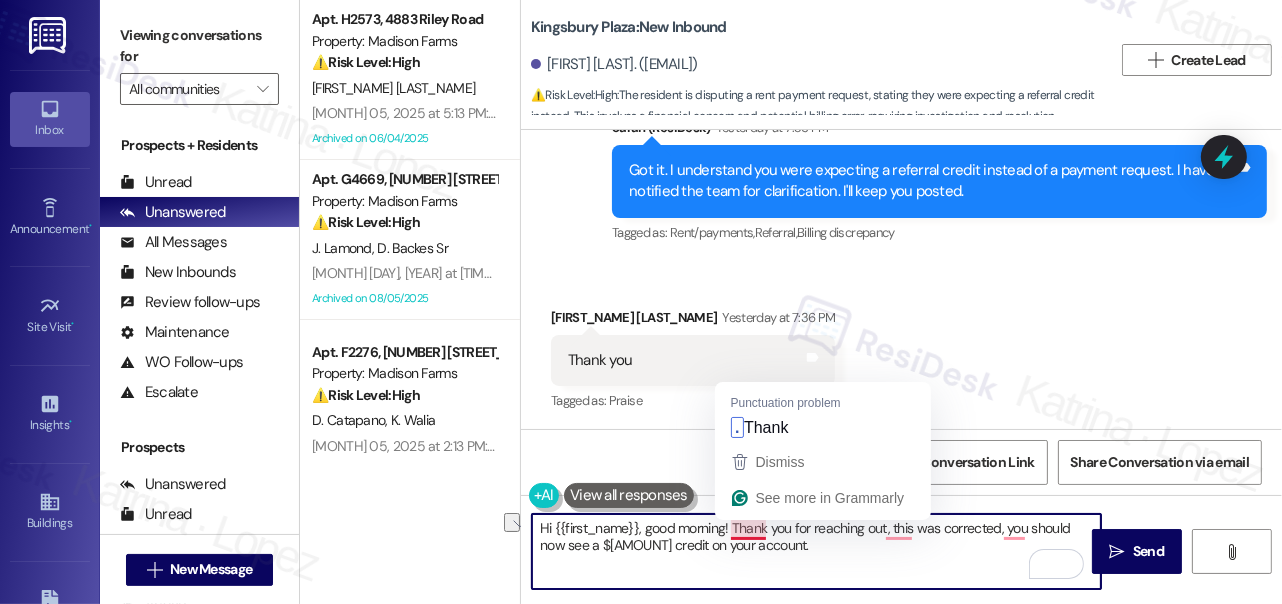 click on "Hi {{first_name}}, good morning! Thank you for reaching out, this was corrected, you should now see a $[AMOUNT] credit on your account." at bounding box center [816, 551] 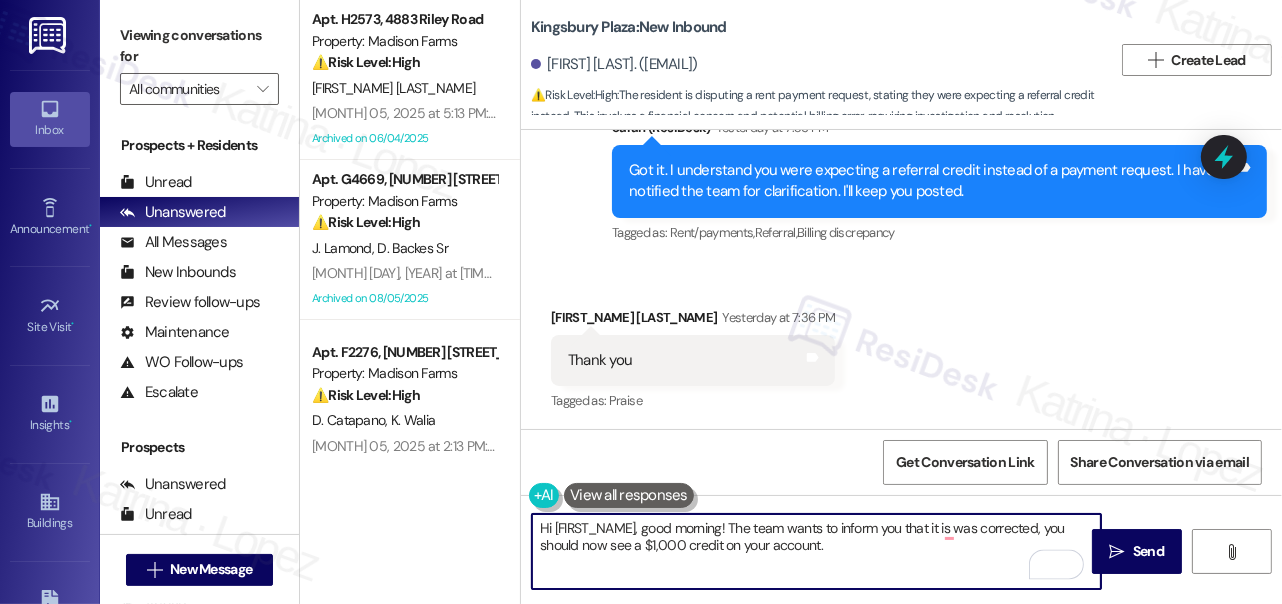 click on "Hi [FIRST_NAME], good morning! The team wants to inform you that it is was corrected, you should now see a $1,000 credit on your account." at bounding box center (816, 551) 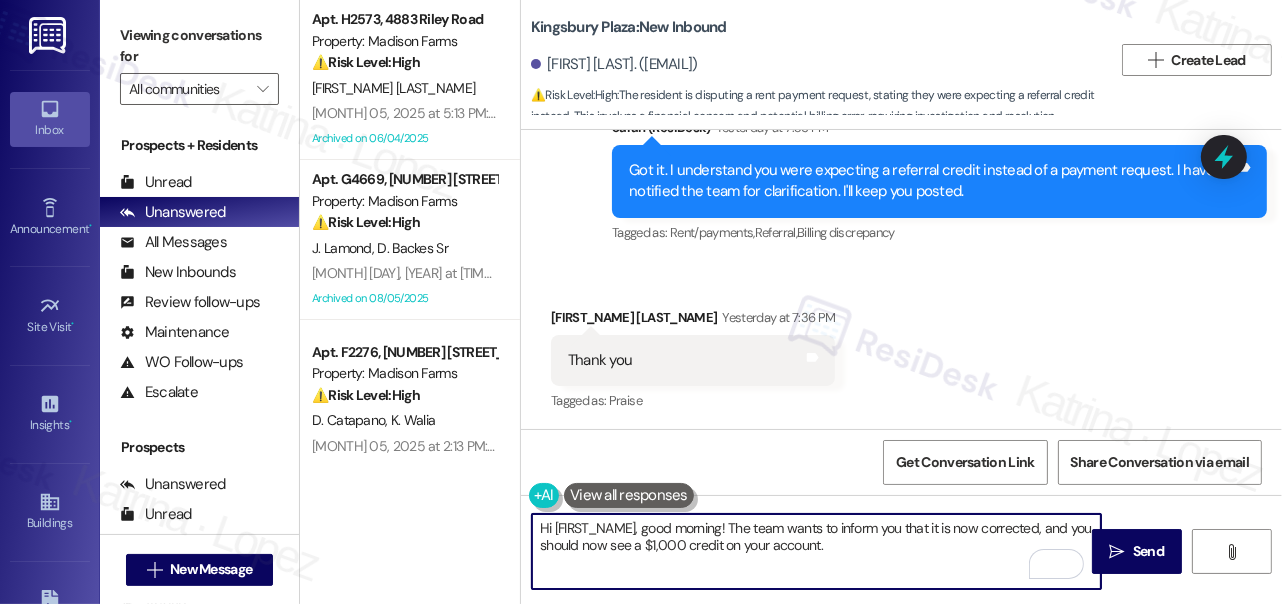 click on "Hi [FIRST_NAME], good morning! The team wants to inform you that it is now corrected, and you should now see a $1,000 credit on your account." at bounding box center [816, 551] 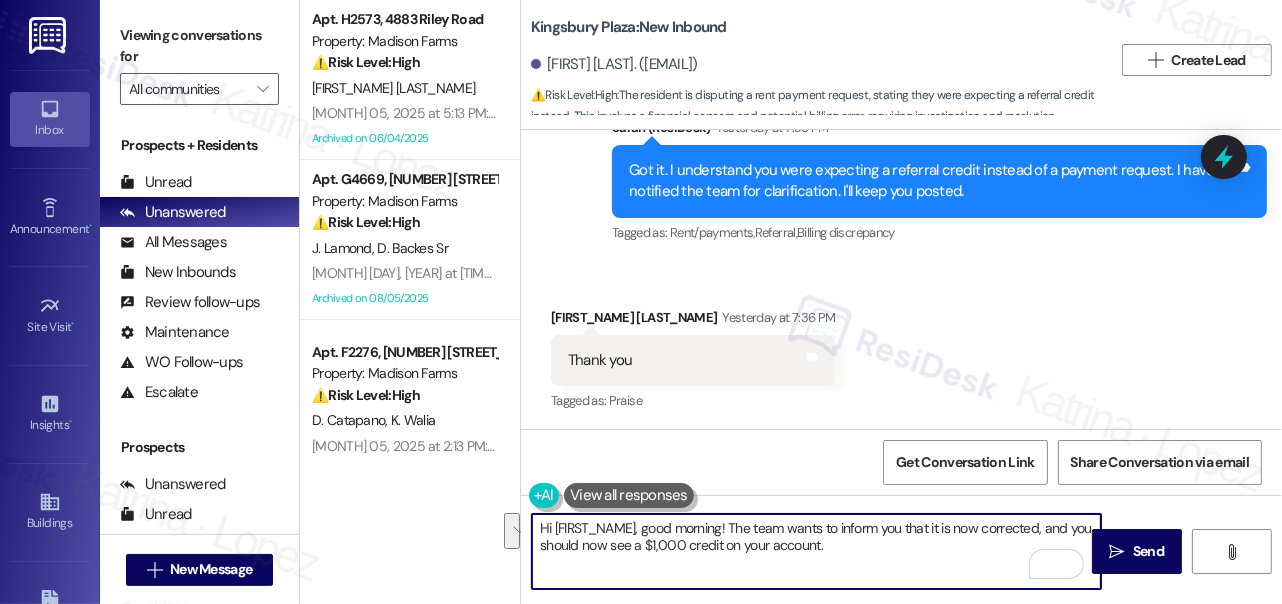 click on "Hi [FIRST_NAME], good morning! The team wants to inform you that it is now corrected, and you should now see a $1,000 credit on your account." at bounding box center (816, 551) 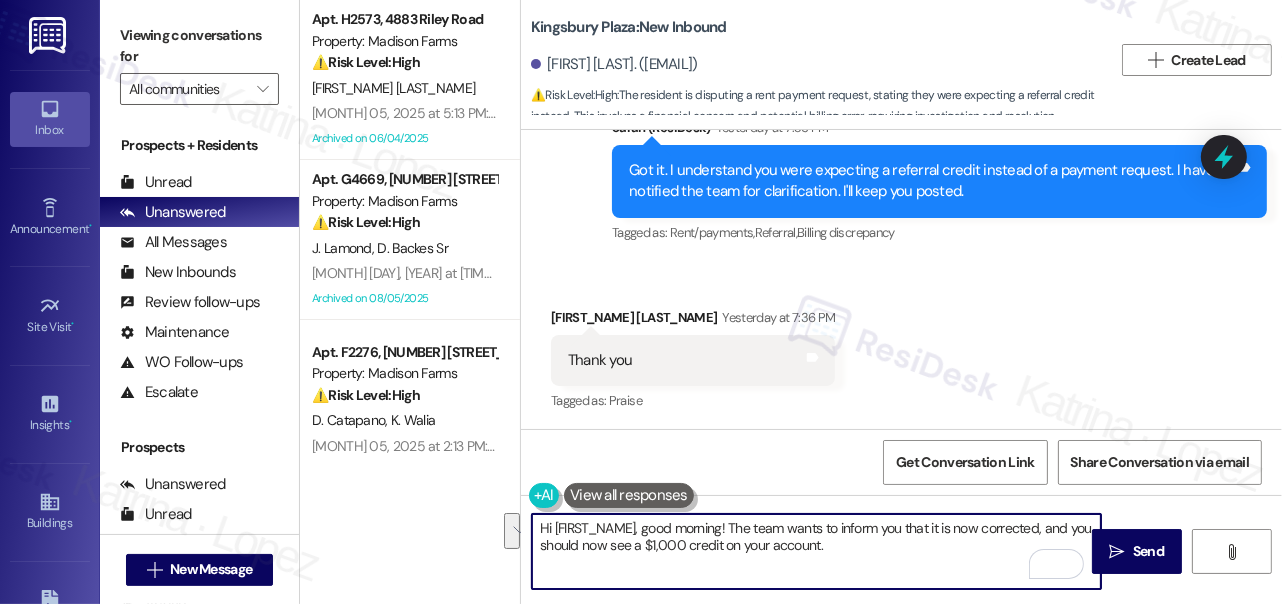 click on "Hi [FIRST_NAME], good morning! The team wants to inform you that it is now corrected, and you should now see a $1,000 credit on your account." at bounding box center (816, 551) 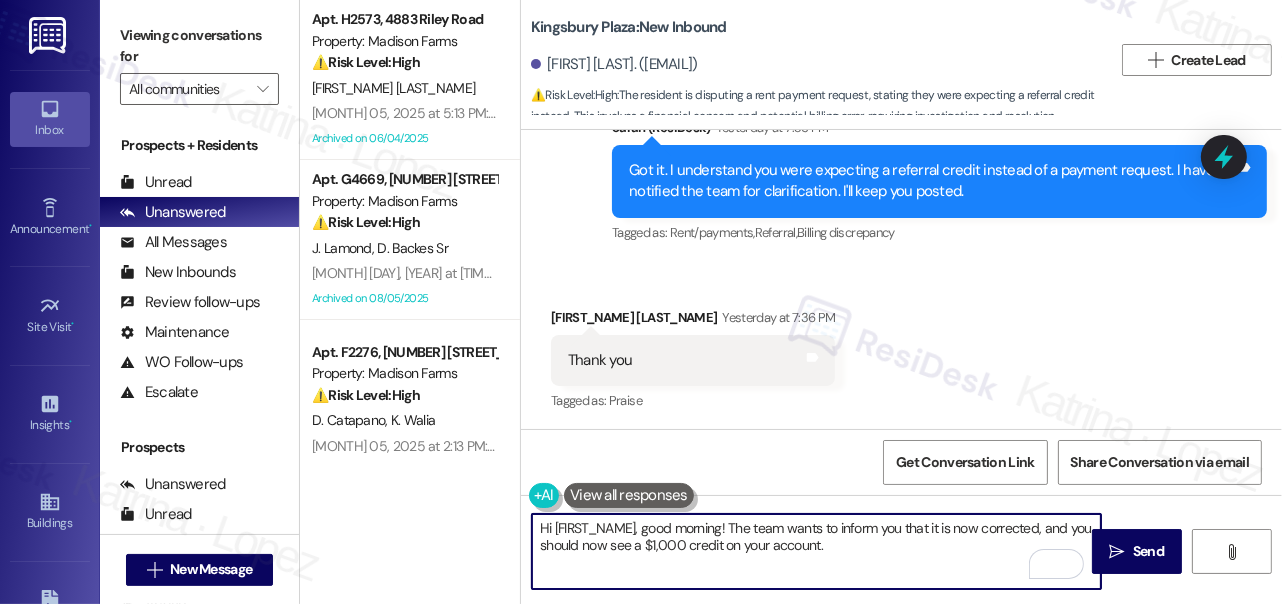 click on "Hi [FIRST_NAME], good morning! The team wants to inform you that it is now corrected, and you should now see a $1,000 credit on your account." at bounding box center (816, 551) 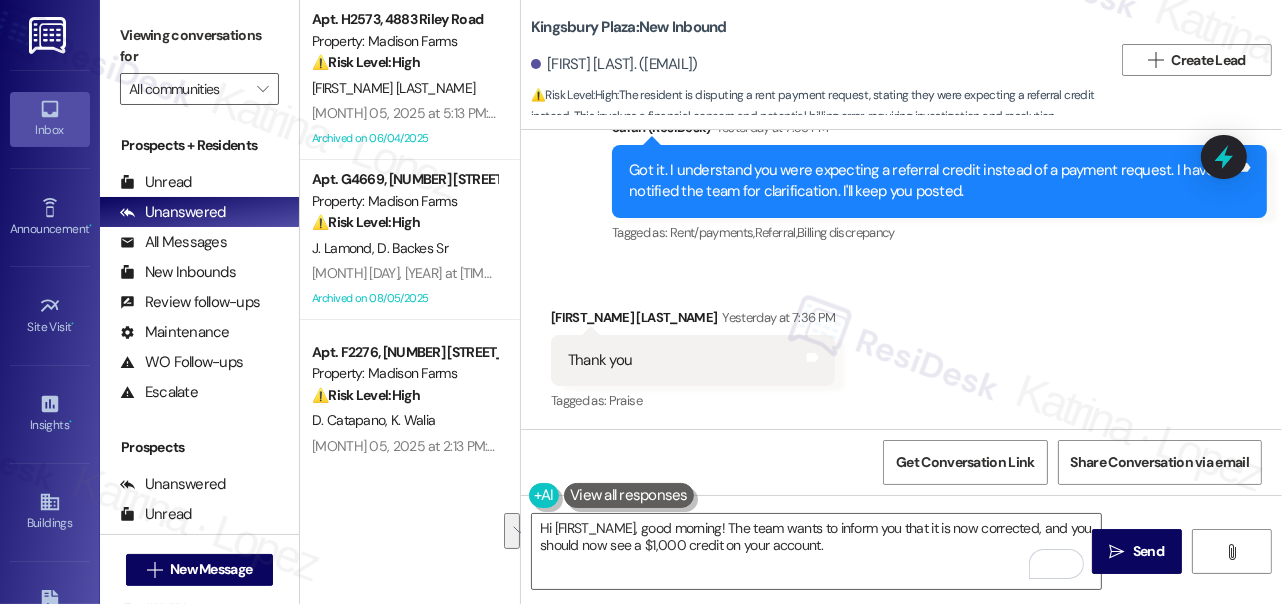 click on "Received via SMS [FIRST_NAME] [LAST_NAME] Yesterday at 7:36 PM Thank you Tags and notes Tagged as: Praise Click to highlight conversations about Praise" at bounding box center [901, 346] 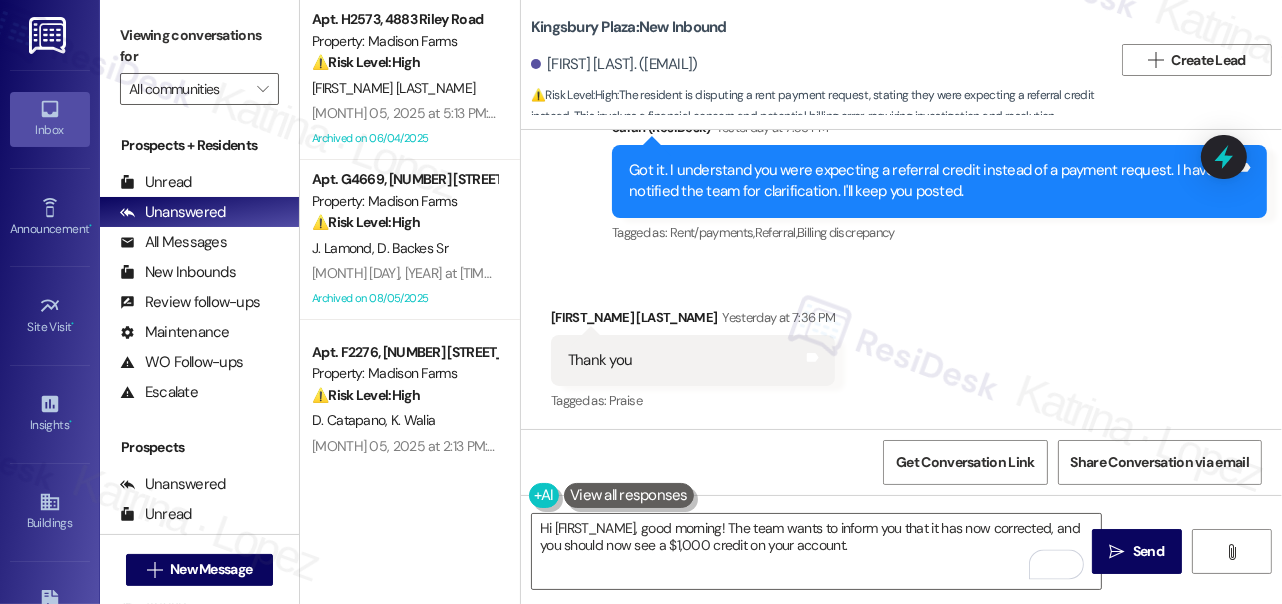 click on "Received via SMS [FIRST_NAME] [LAST_NAME] Yesterday at 7:36 PM Thank you Tags and notes Tagged as: Praise Click to highlight conversations about Praise" at bounding box center (901, 346) 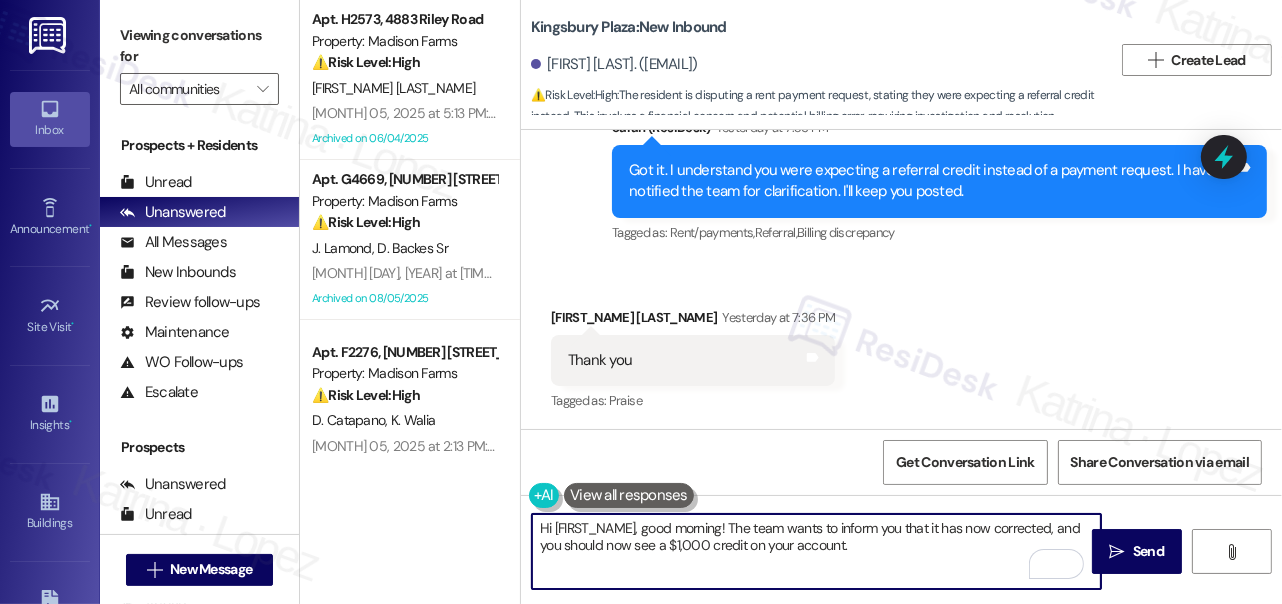 click on "Hi [FIRST_NAME], good morning! The team wants to inform you that it has now corrected, and you should now see a $1,000 credit on your account." at bounding box center [816, 551] 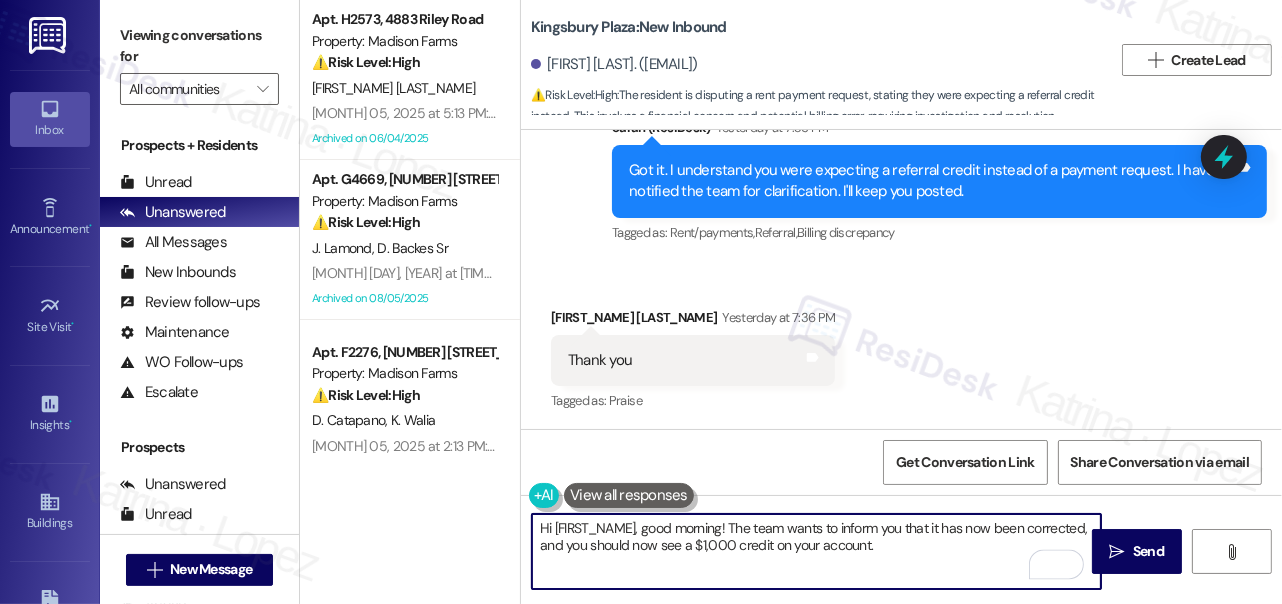 click on "Hi [FIRST_NAME], good morning! The team wants to inform you that it has now been corrected, and you should now see a $1,000 credit on your account." at bounding box center [816, 551] 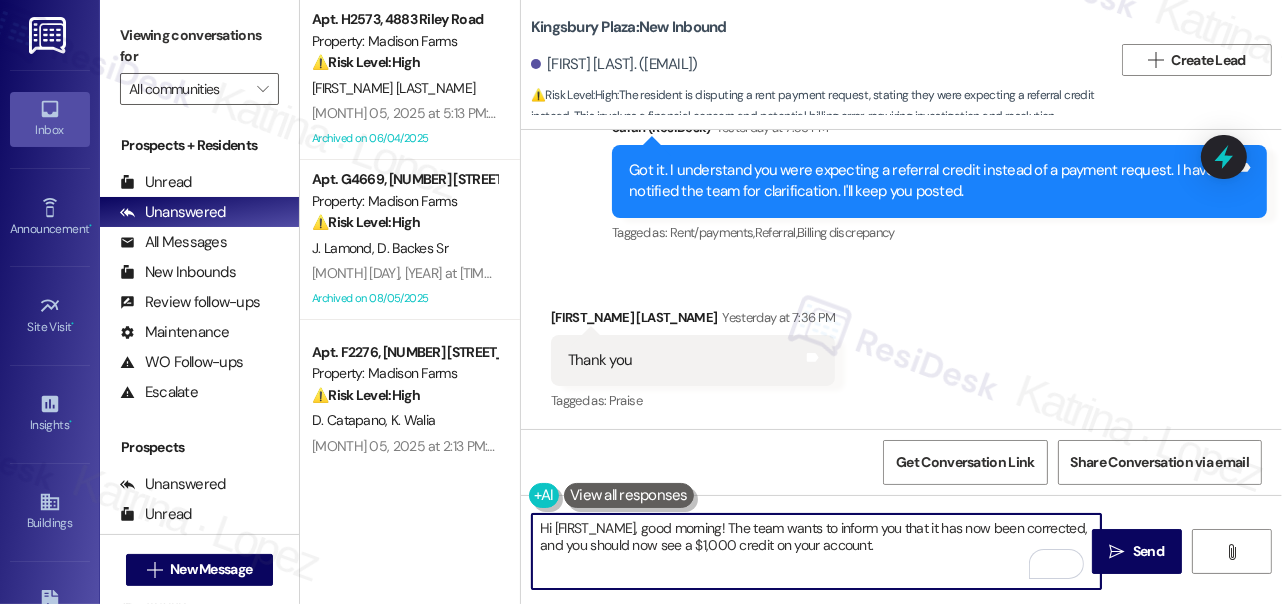 type on "Hi [FIRST_NAME], good morning! The team wants to inform you that it has now been corrected, and you should now see a $1,000 credit on your account." 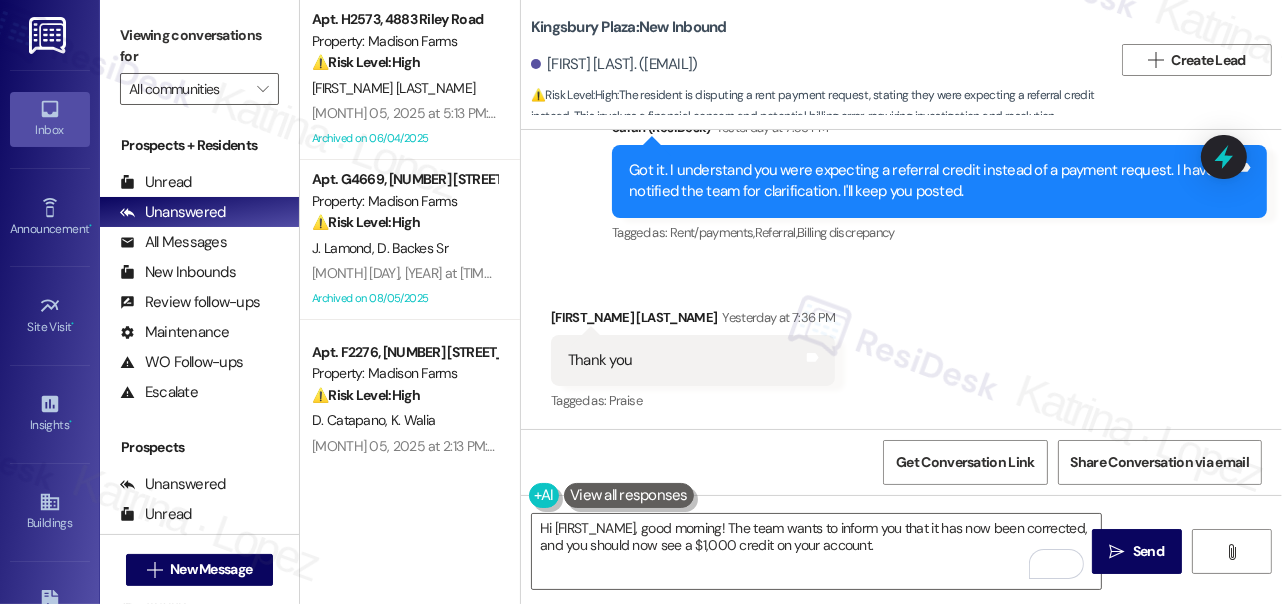 click on "Received via SMS [FIRST_NAME] [LAST_NAME] Yesterday at 7:36 PM Thank you Tags and notes Tagged as: Praise Click to highlight conversations about Praise" at bounding box center (901, 346) 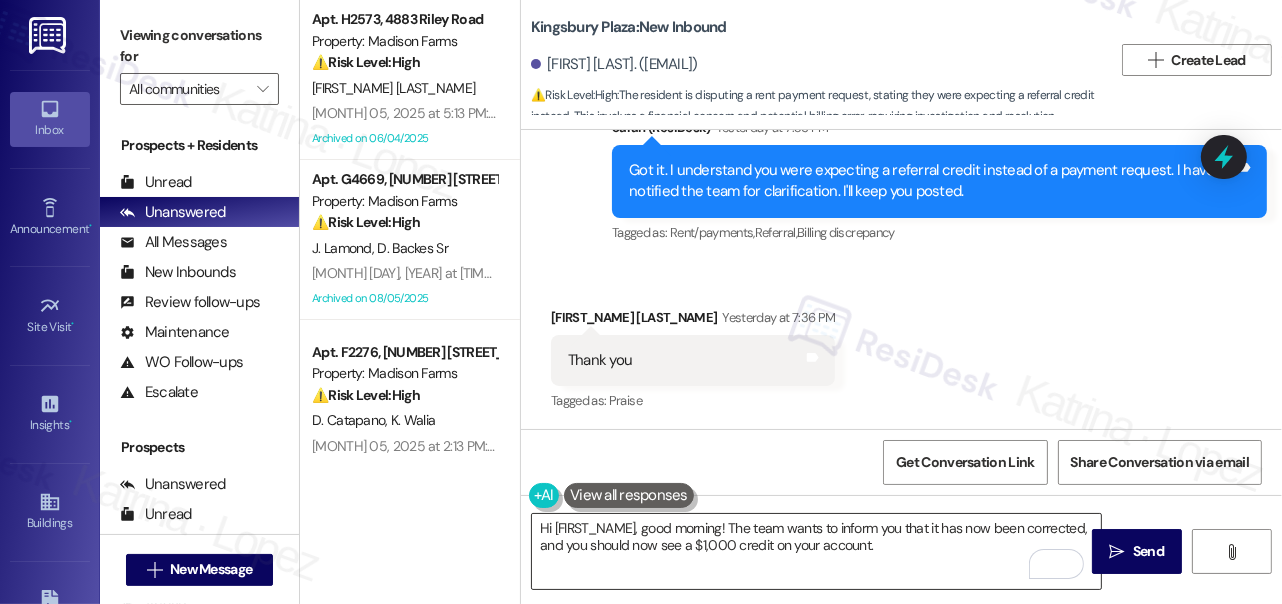 click on "Hi [FIRST_NAME], good morning! The team wants to inform you that it has now been corrected, and you should now see a $1,000 credit on your account." at bounding box center [816, 551] 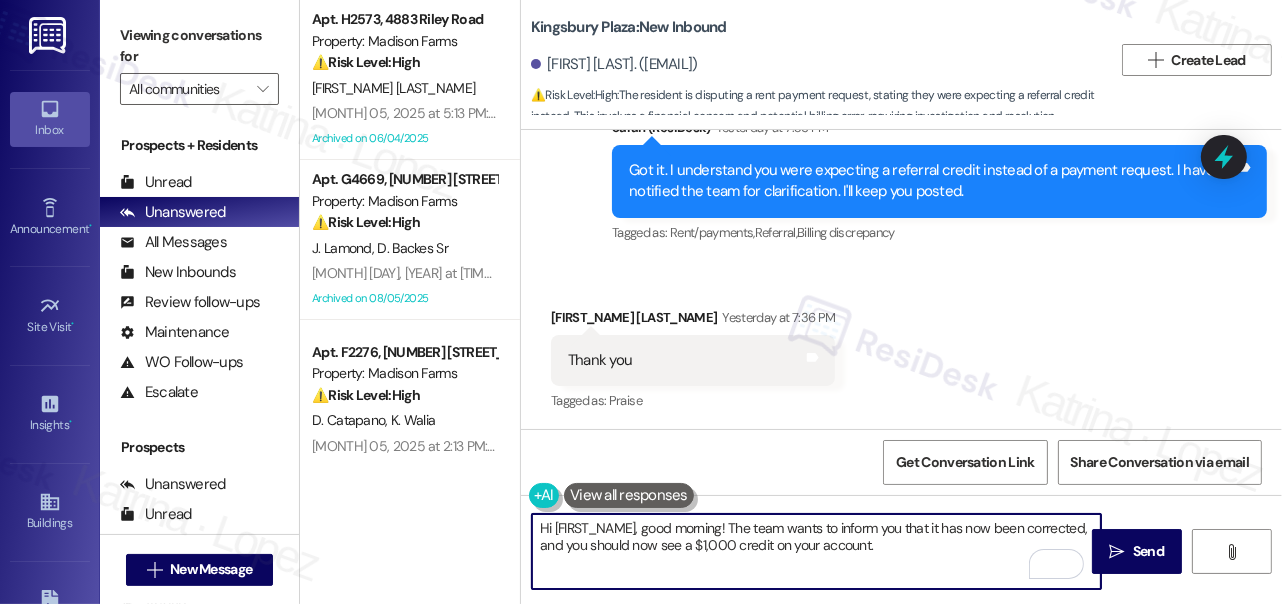 click on "Hi [FIRST_NAME], good morning! The team wants to inform you that it has now been corrected, and you should now see a $1,000 credit on your account." at bounding box center (816, 551) 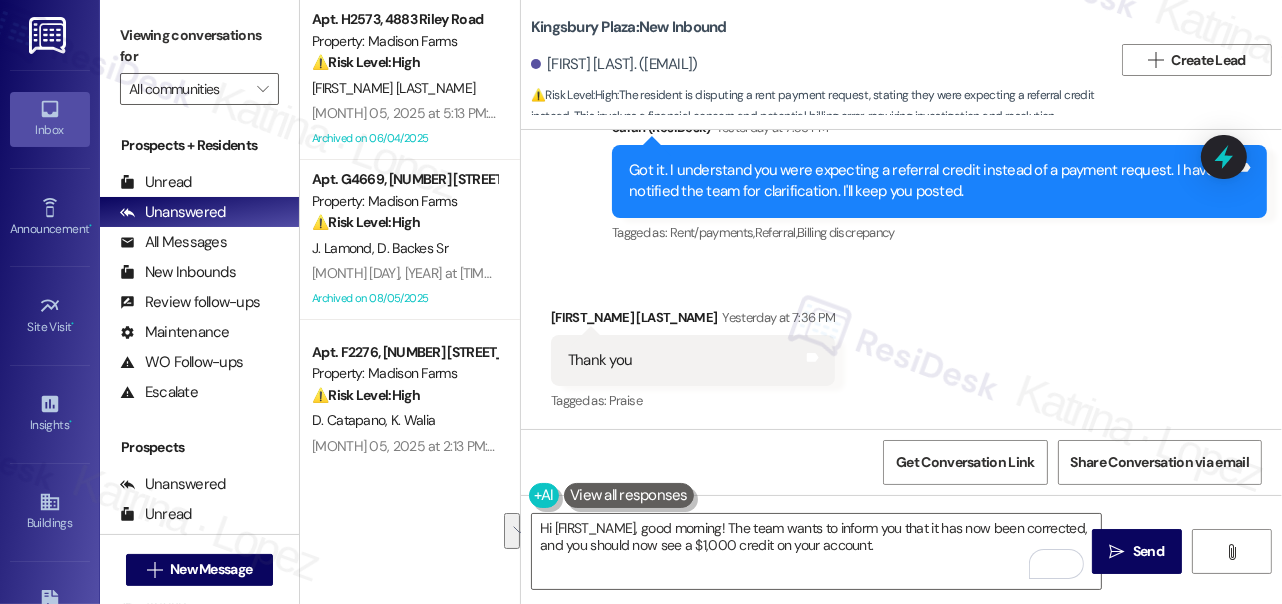 click on "Received via SMS [FIRST_NAME] [LAST_NAME] Yesterday at 7:36 PM Thank you Tags and notes Tagged as: Praise Click to highlight conversations about Praise" at bounding box center [901, 346] 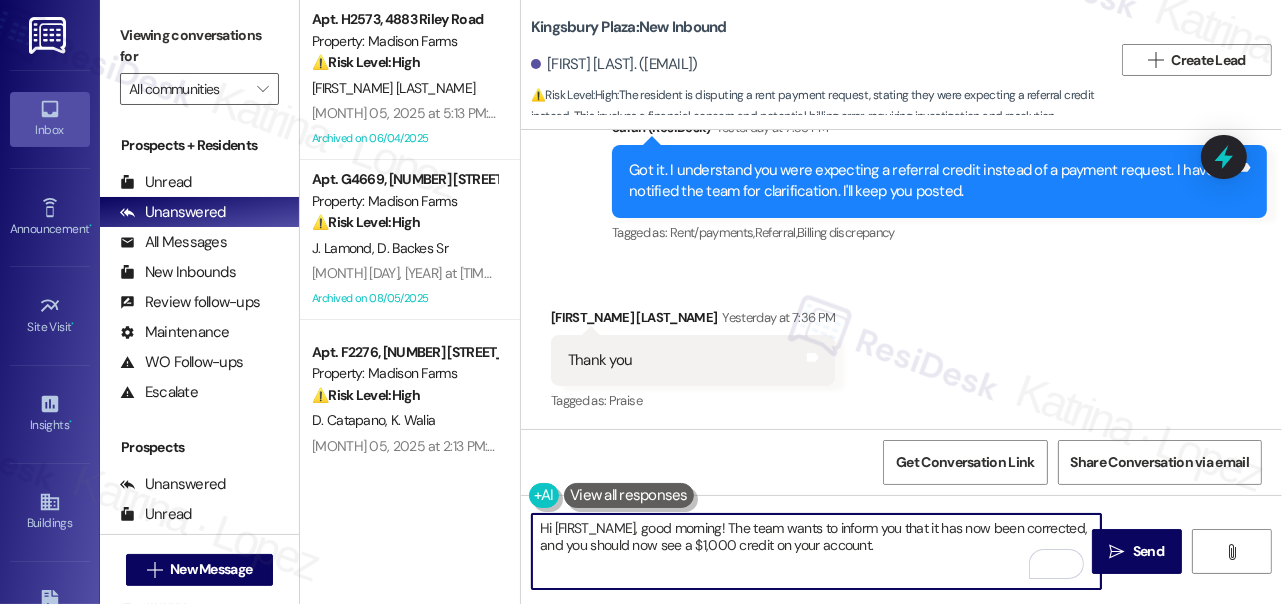 click on "Hi [FIRST_NAME], good morning! The team wants to inform you that it has now been corrected, and you should now see a $1,000 credit on your account." at bounding box center (816, 551) 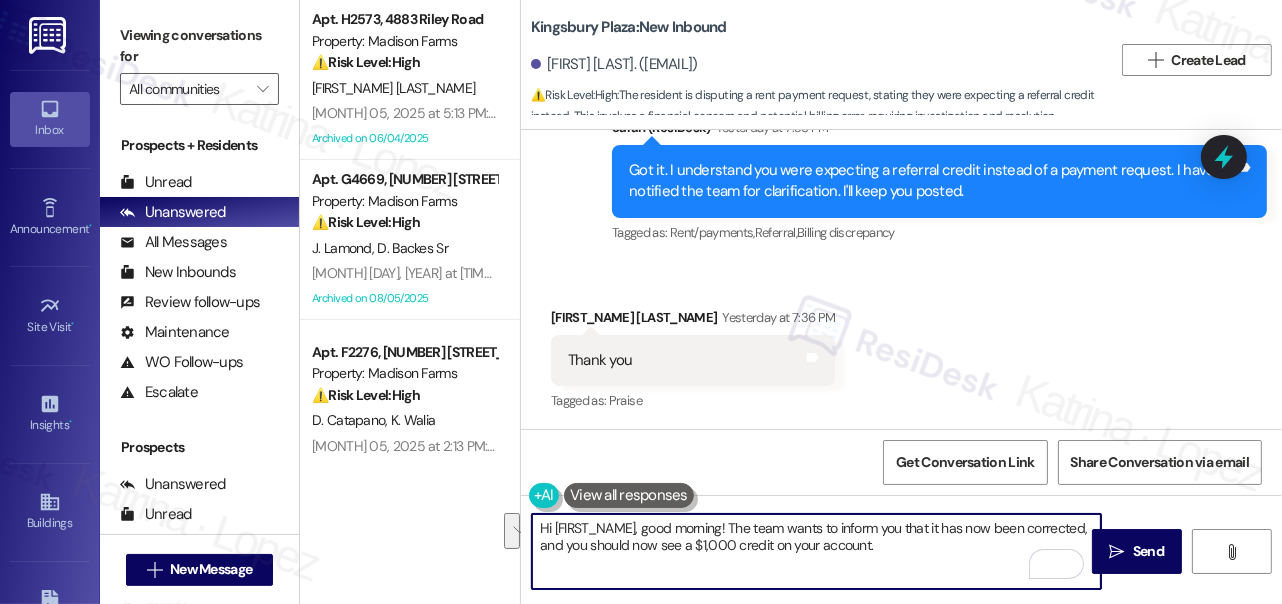 click on "Hi [FIRST_NAME], good morning! The team wants to inform you that it has now been corrected, and you should now see a $1,000 credit on your account." at bounding box center (816, 551) 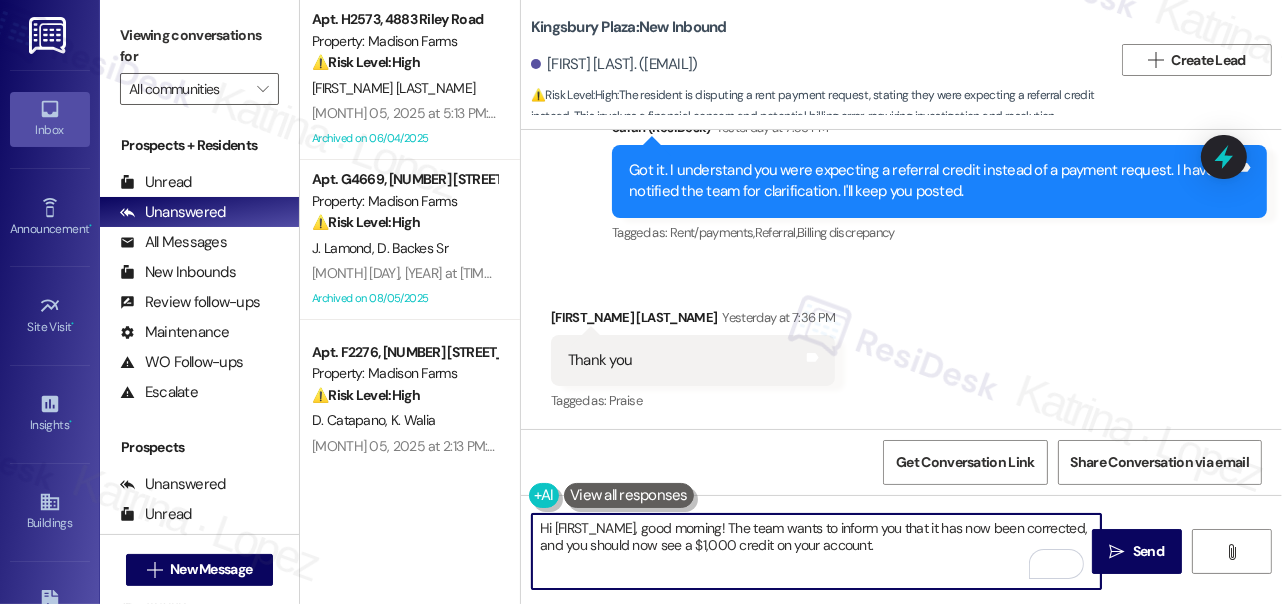scroll, scrollTop: 10440, scrollLeft: 0, axis: vertical 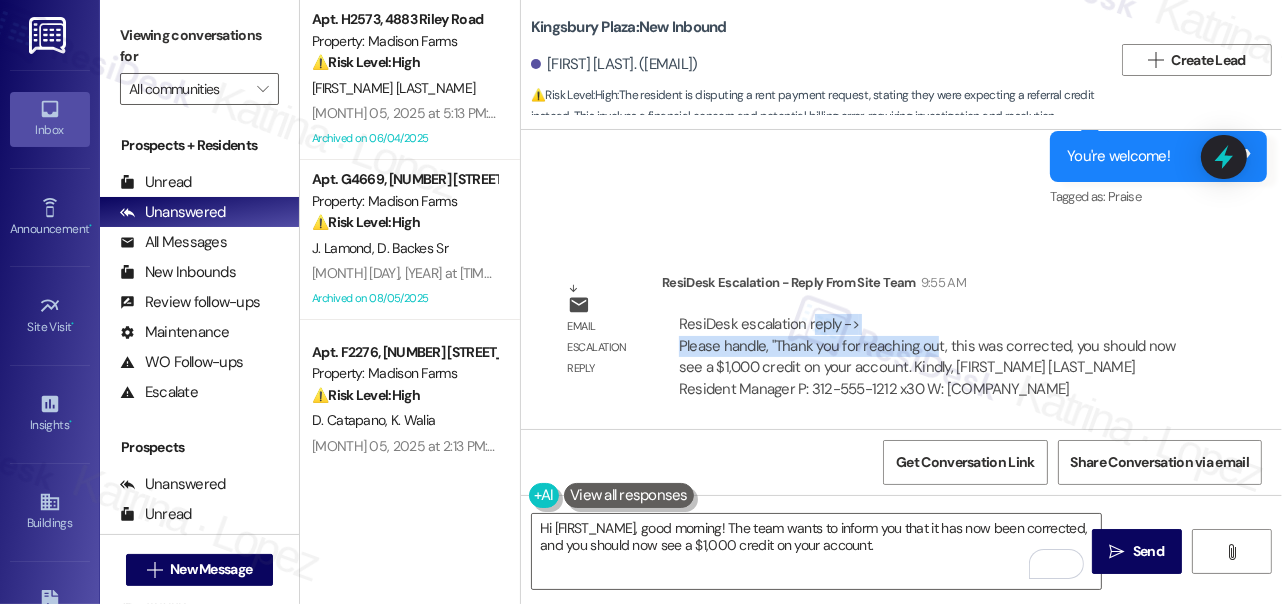 drag, startPoint x: 808, startPoint y: 333, endPoint x: 936, endPoint y: 338, distance: 128.09763 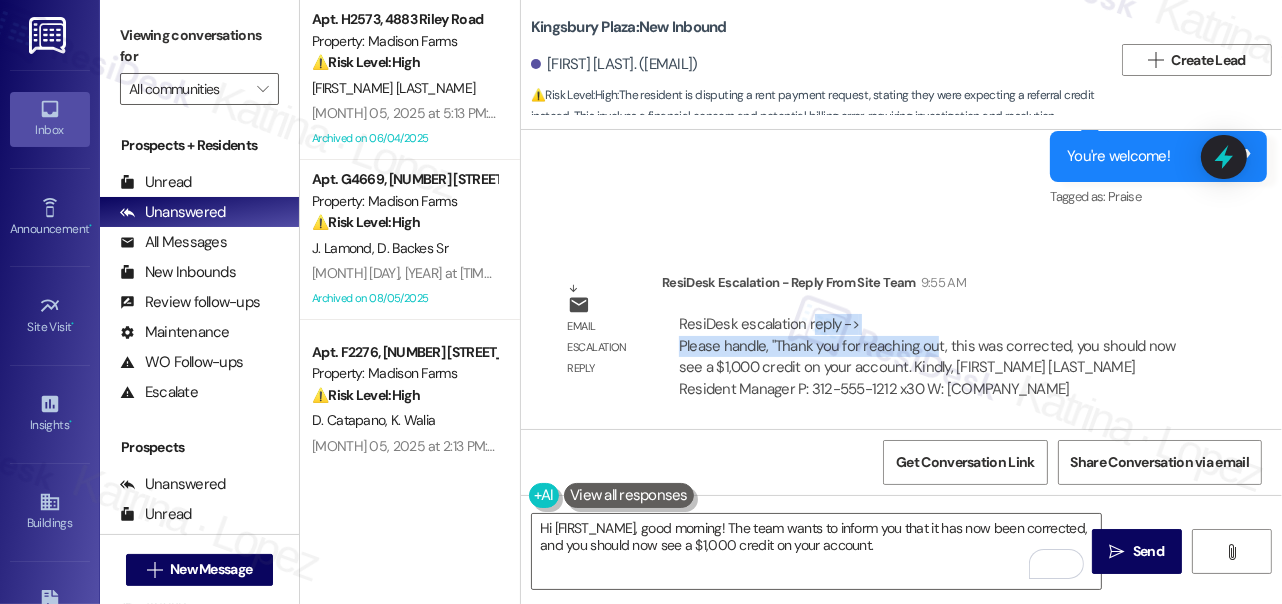 click on "ResiDesk escalation reply ->
Please handle, "Thank you for reaching out, this was corrected, you should now see a $1,000 credit on your account. Kindly, [FIRST_NAME] [LAST_NAME] Resident Manager P: 312-555-1212 x30 W: [COMPANY_NAME] ResiDesk escalation reply ->
Please handle, "Thank you for reaching out, this was corrected, you should now see a $1,000 credit on your account. Kindly, [FIRST_NAME] [LAST_NAME] Resident Manager P: 312-555-1212 x30 W: [COMPANY_NAME]" at bounding box center [927, 356] 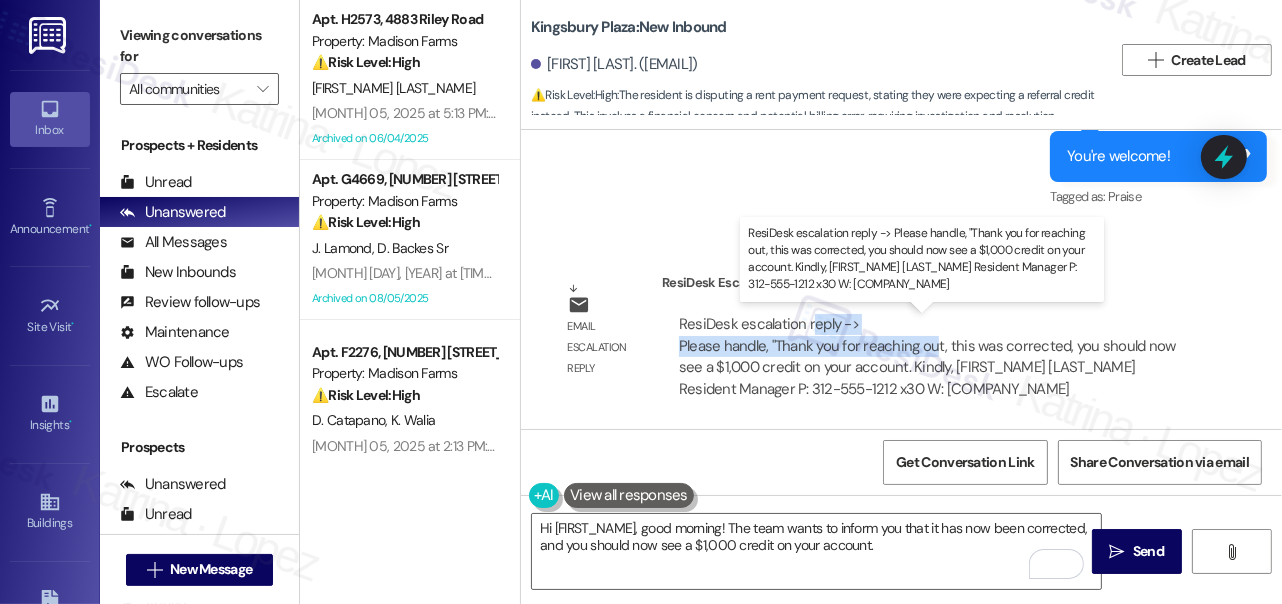 click on "ResiDesk escalation reply ->
Please handle, "Thank you for reaching out, this was corrected, you should now see a $1,000 credit on your account. Kindly, [FIRST_NAME] [LAST_NAME] Resident Manager P: 312-555-1212 x30 W: [COMPANY_NAME] ResiDesk escalation reply ->
Please handle, "Thank you for reaching out, this was corrected, you should now see a $1,000 credit on your account. Kindly, [FIRST_NAME] [LAST_NAME] Resident Manager P: 312-555-1212 x30 W: [COMPANY_NAME]" at bounding box center [927, 356] 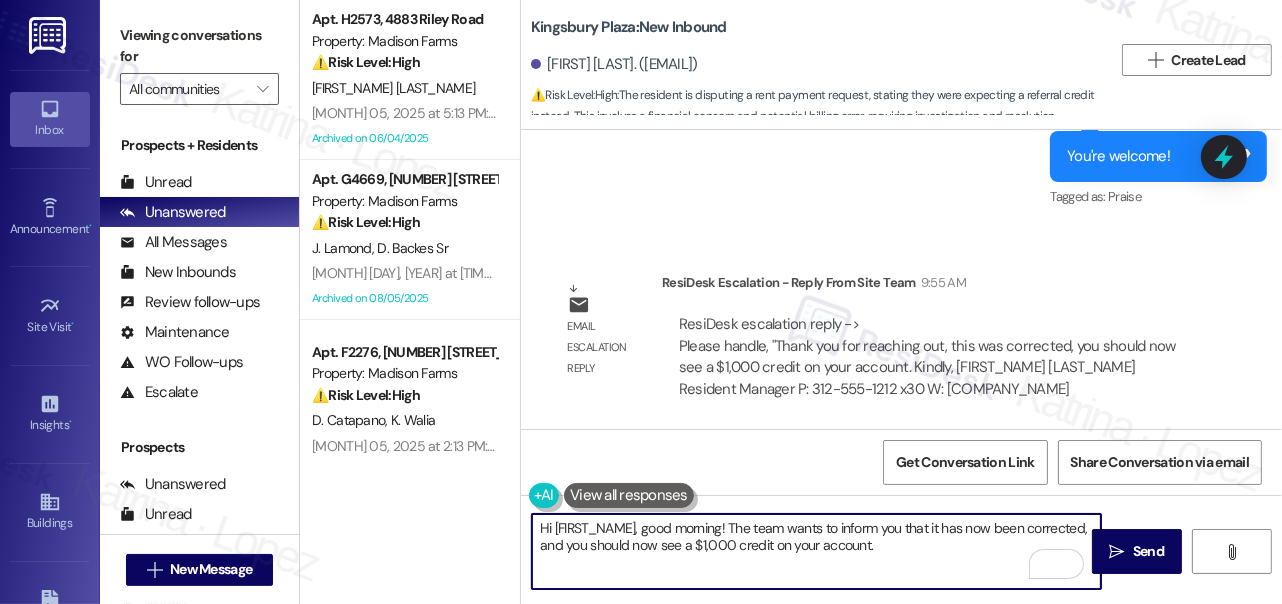 click on "Hi [FIRST_NAME], good morning! The team wants to inform you that it has now been corrected, and you should now see a $1,000 credit on your account." at bounding box center [816, 551] 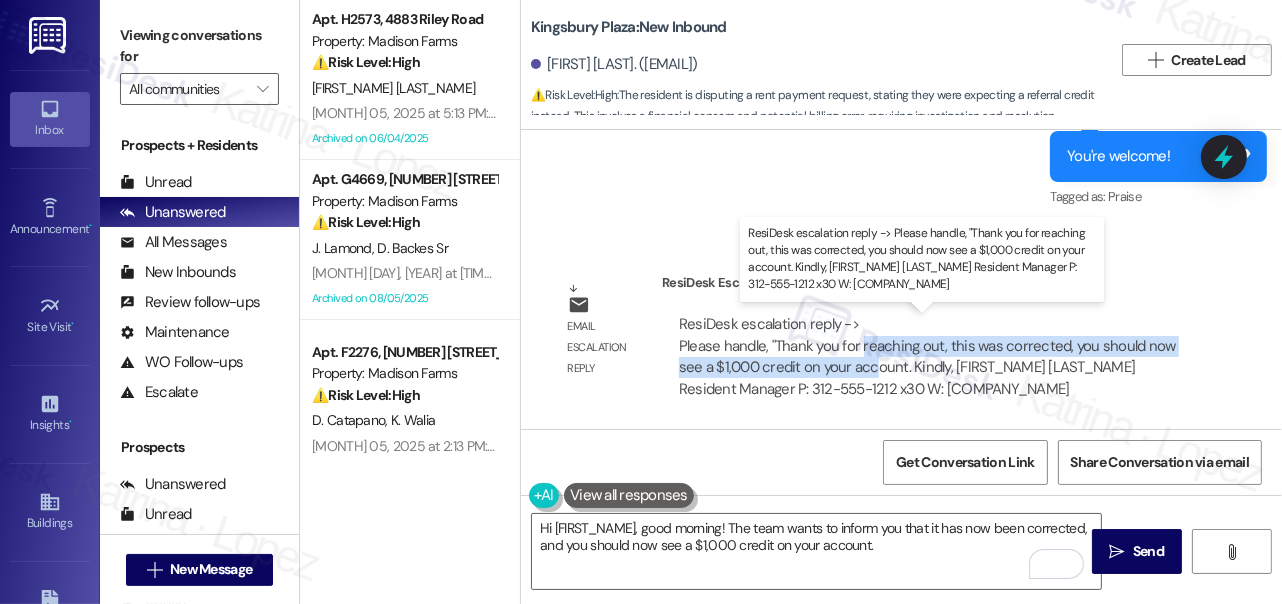 drag, startPoint x: 861, startPoint y: 339, endPoint x: 876, endPoint y: 365, distance: 30.016663 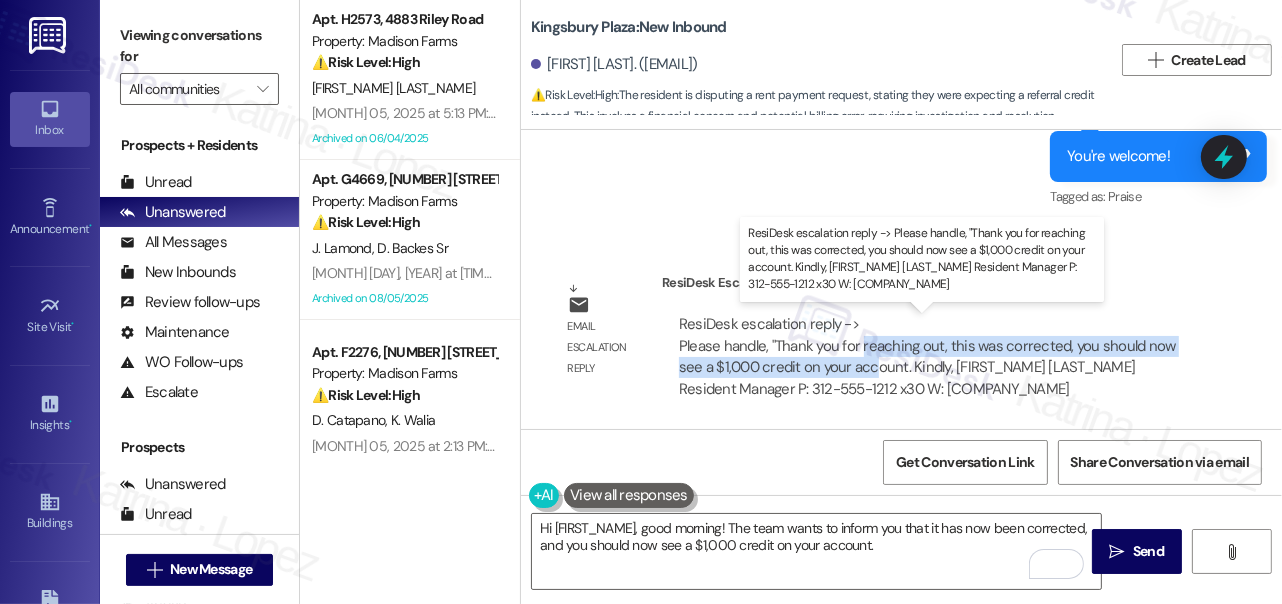 click on "ResiDesk escalation reply ->
Please handle, "Thank you for reaching out, this was corrected, you should now see a $1,000 credit on your account. Kindly, [FIRST_NAME] [LAST_NAME] Resident Manager P: 312-555-1212 x30 W: [COMPANY_NAME] ResiDesk escalation reply ->
Please handle, "Thank you for reaching out, this was corrected, you should now see a $1,000 credit on your account. Kindly, [FIRST_NAME] [LAST_NAME] Resident Manager P: 312-555-1212 x30 W: [COMPANY_NAME]" at bounding box center [927, 356] 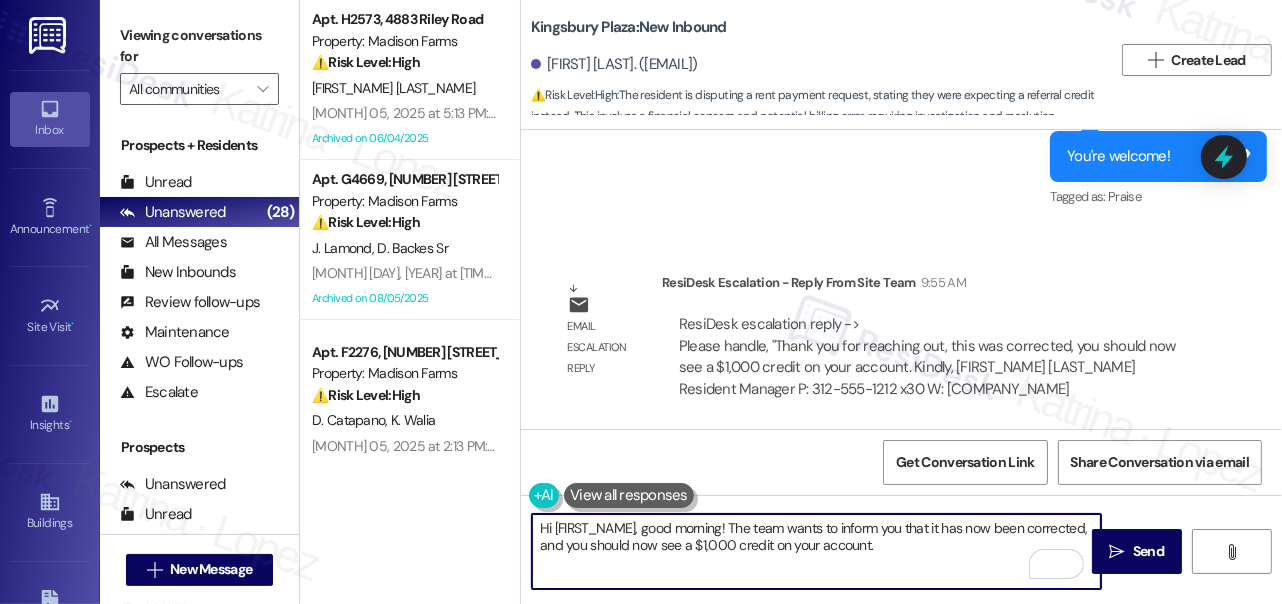 click on "Hi [FIRST_NAME], good morning! The team wants to inform you that it has now been corrected, and you should now see a $1,000 credit on your account." at bounding box center (816, 551) 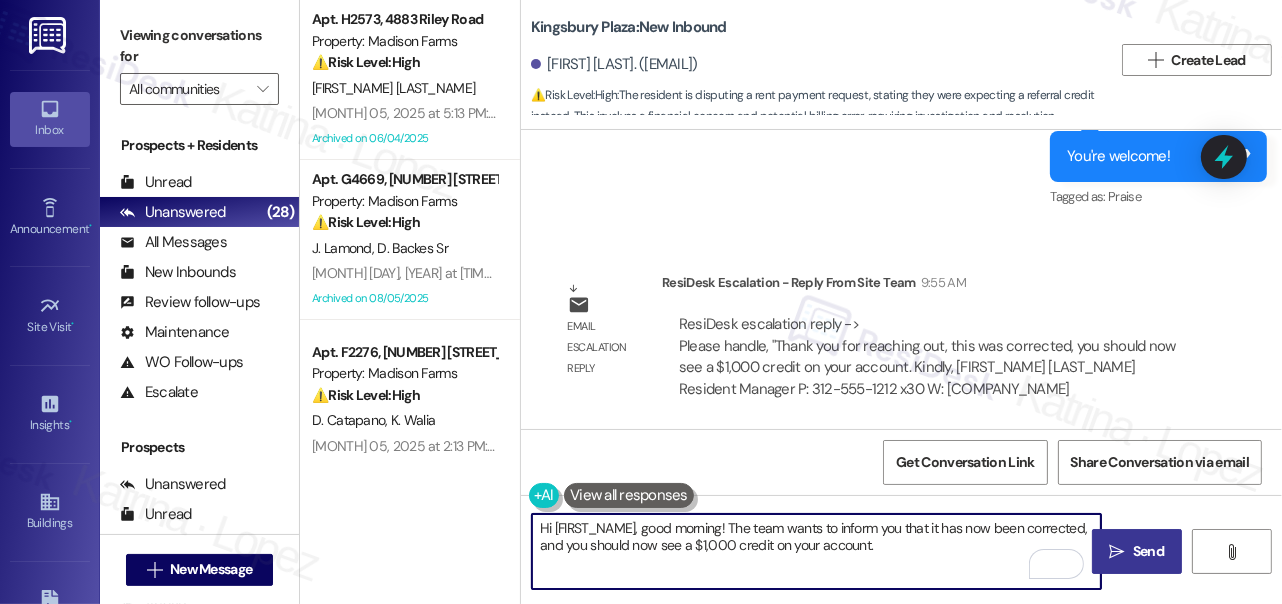 click on " Send" at bounding box center (1137, 551) 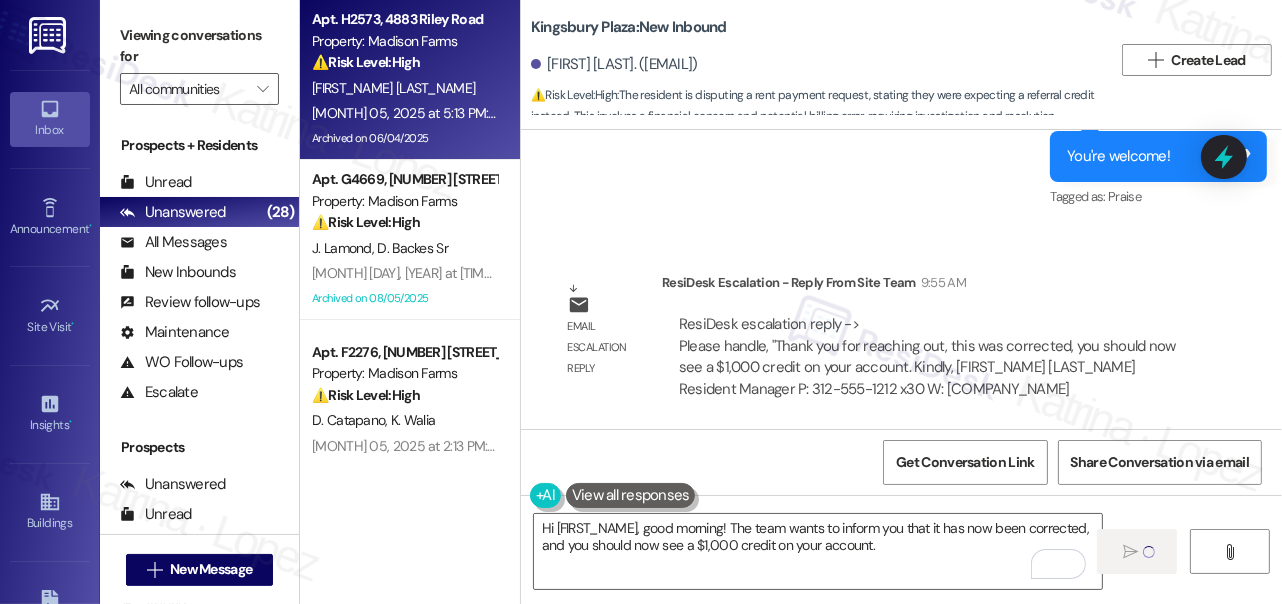 type 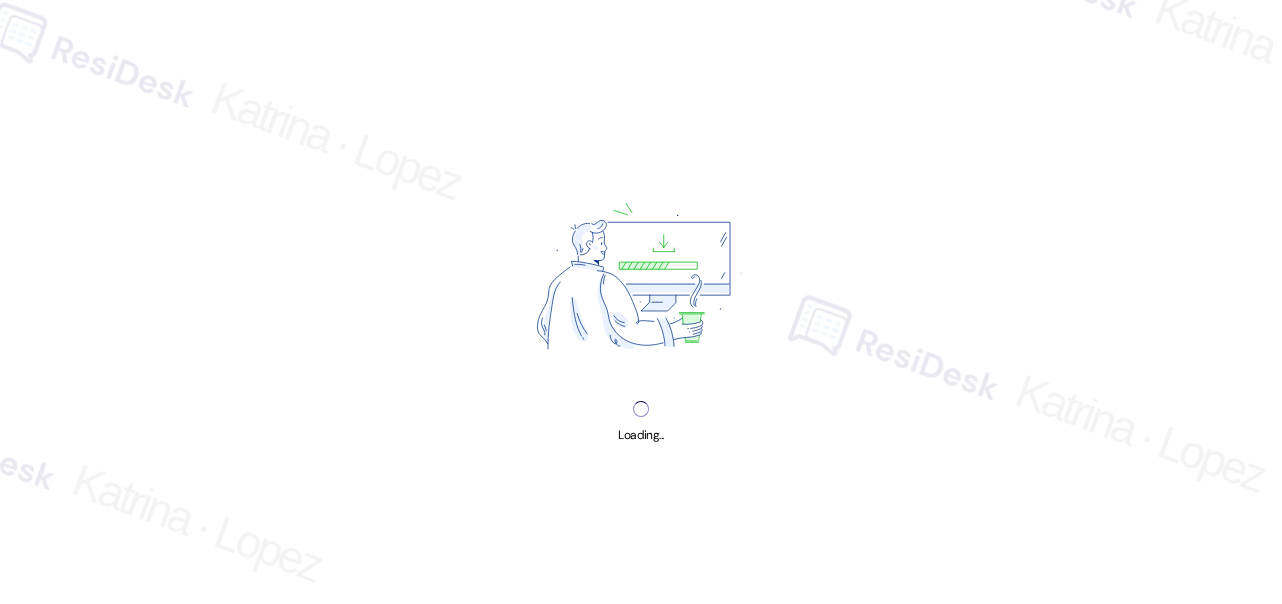 scroll, scrollTop: 0, scrollLeft: 0, axis: both 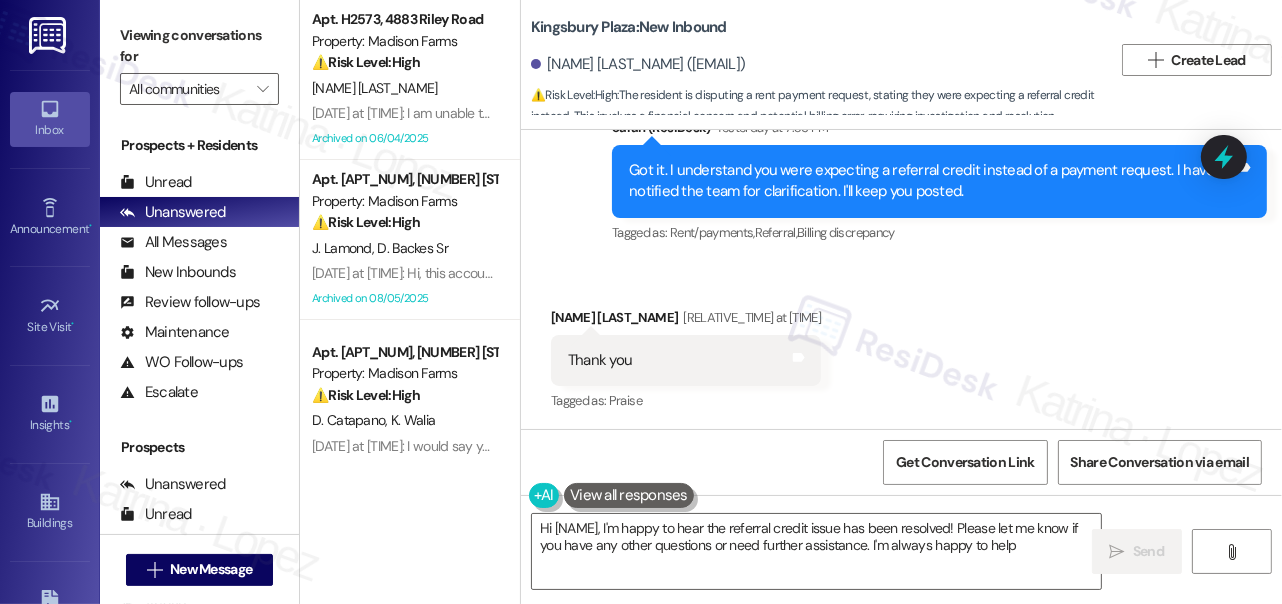 type on "Hi {{first_name}}, I'm happy to hear the referral credit issue has been resolved! Please let me know if you have any other questions or need further assistance. I'm always happy to help!" 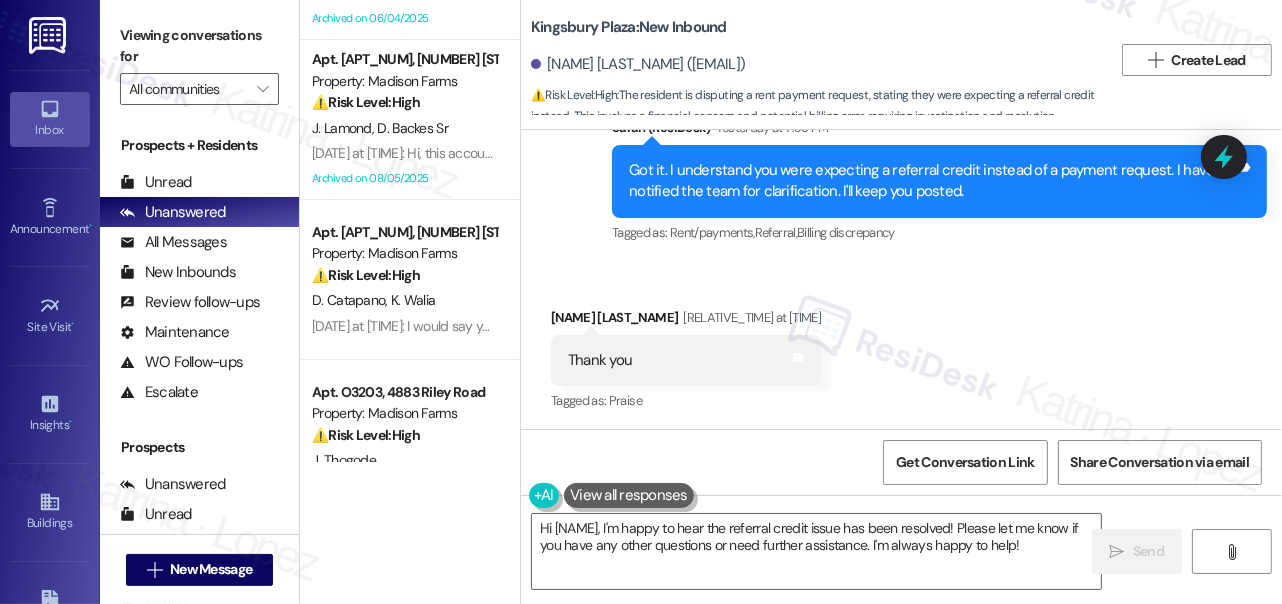 scroll, scrollTop: 545, scrollLeft: 0, axis: vertical 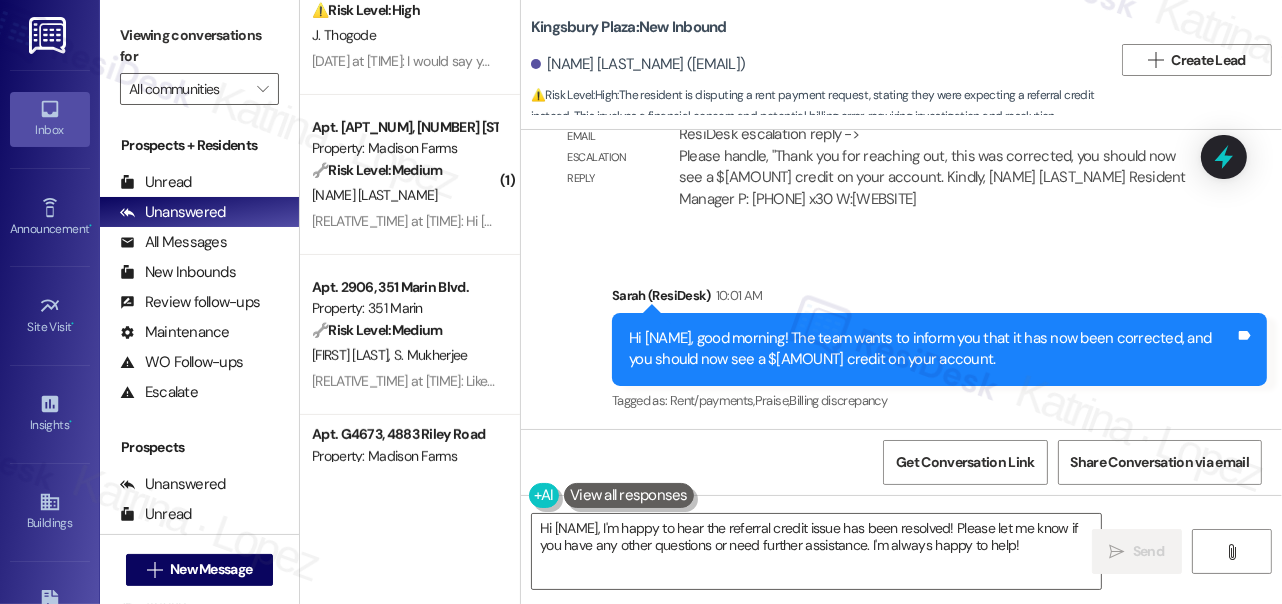 click on "Hi Jonah, good morning! The team wants to inform you that it has now been corrected, and you should now see a $1,000 credit on your account. Tags and notes" at bounding box center (939, 349) 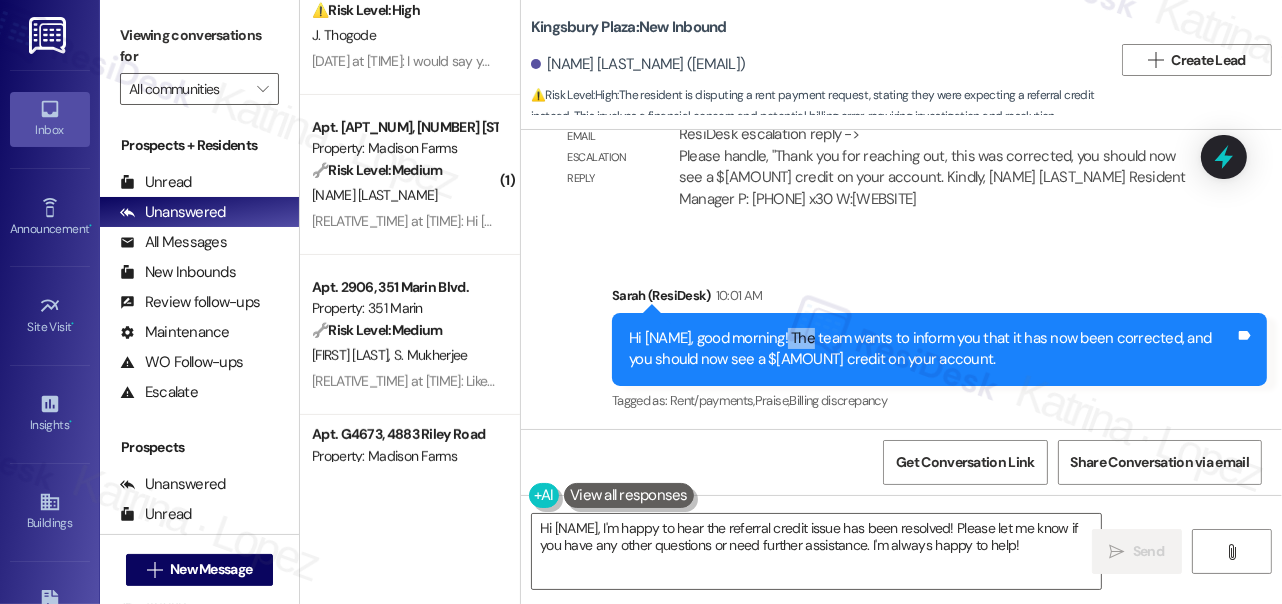 click on "Hi Jonah, good morning! The team wants to inform you that it has now been corrected, and you should now see a $1,000 credit on your account. Tags and notes" at bounding box center (939, 349) 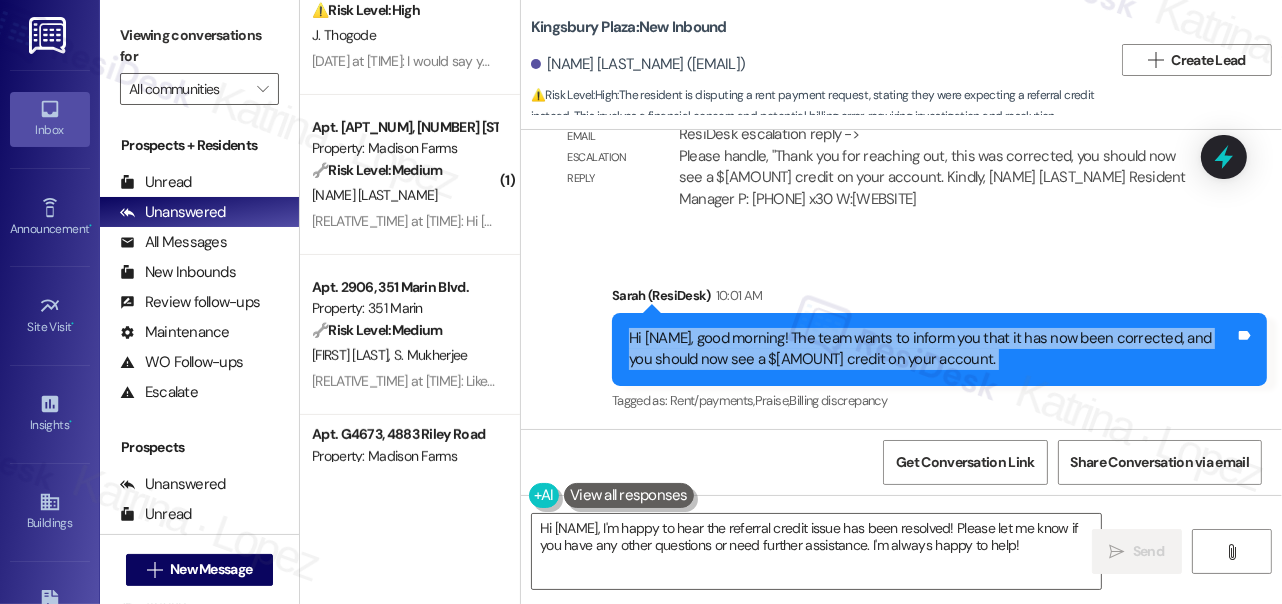 click on "Hi Jonah, good morning! The team wants to inform you that it has now been corrected, and you should now see a $1,000 credit on your account. Tags and notes" at bounding box center [939, 349] 